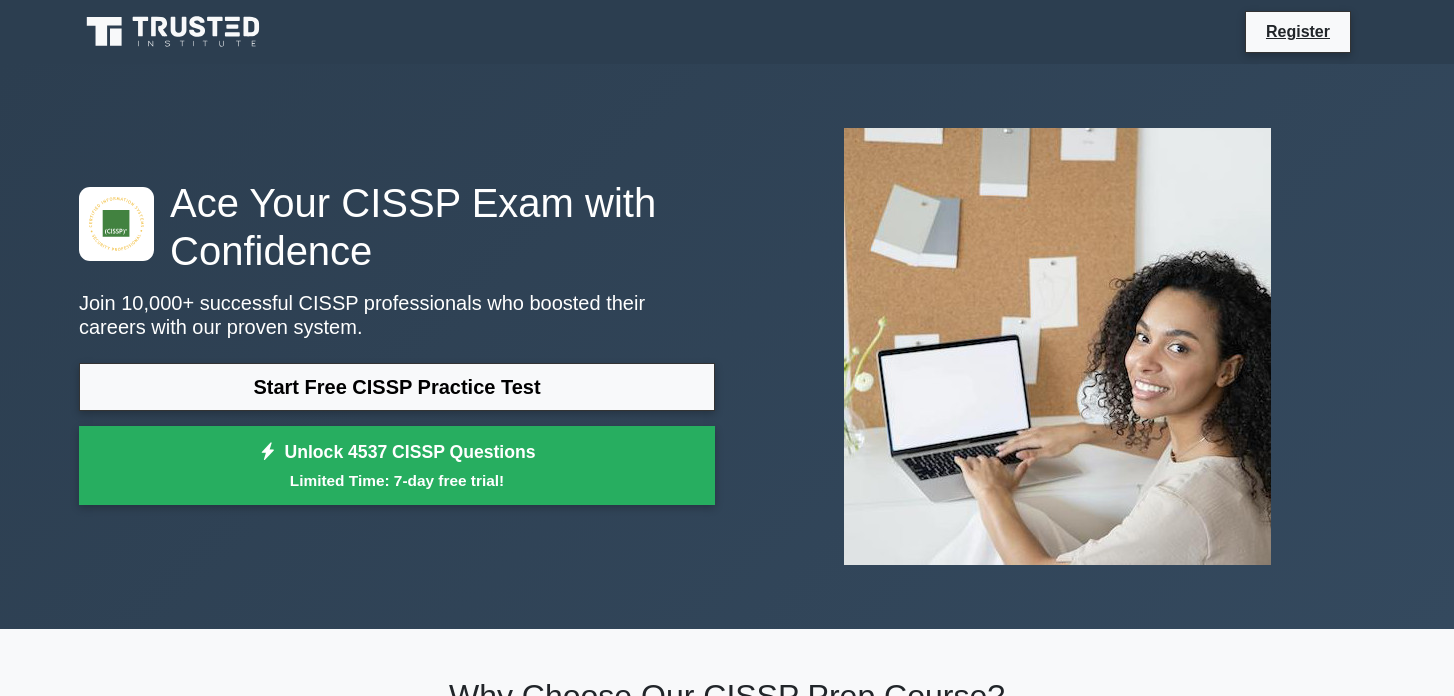 scroll, scrollTop: 0, scrollLeft: 0, axis: both 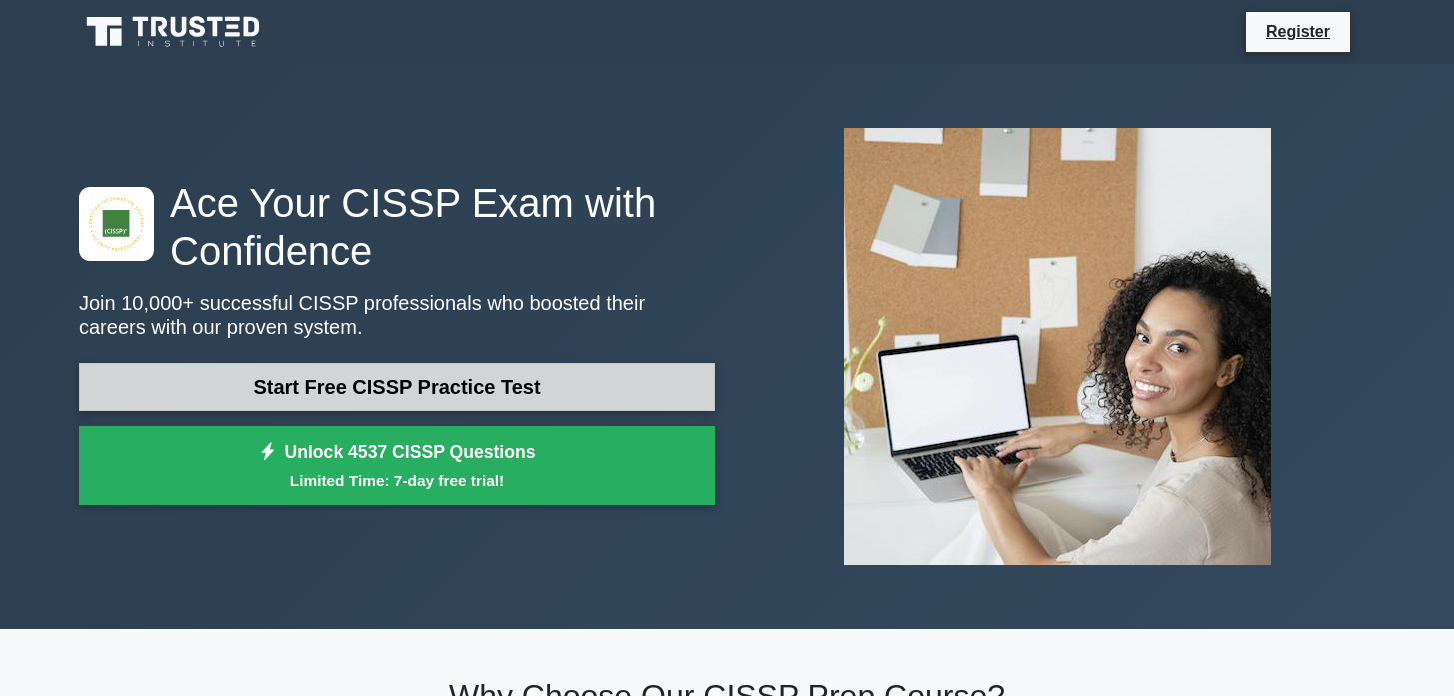 click on "Start Free CISSP Practice Test" at bounding box center [397, 387] 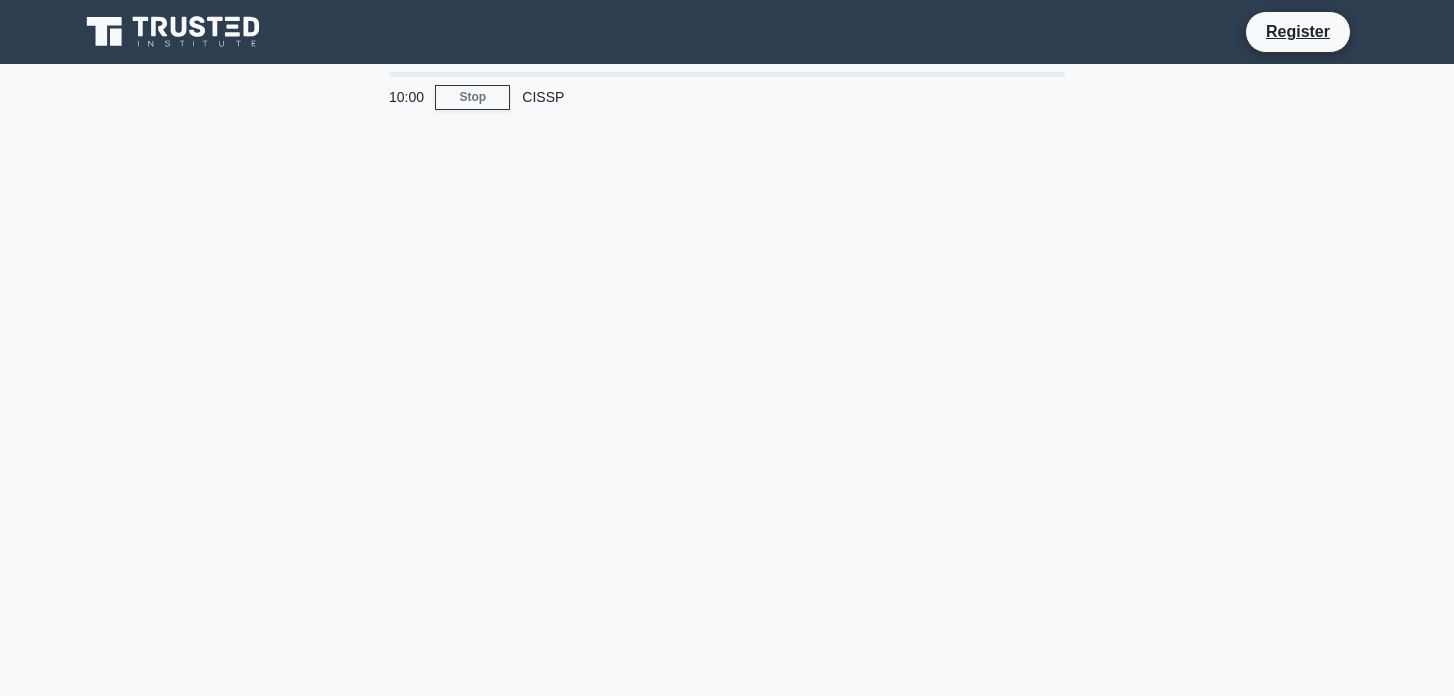 scroll, scrollTop: 0, scrollLeft: 0, axis: both 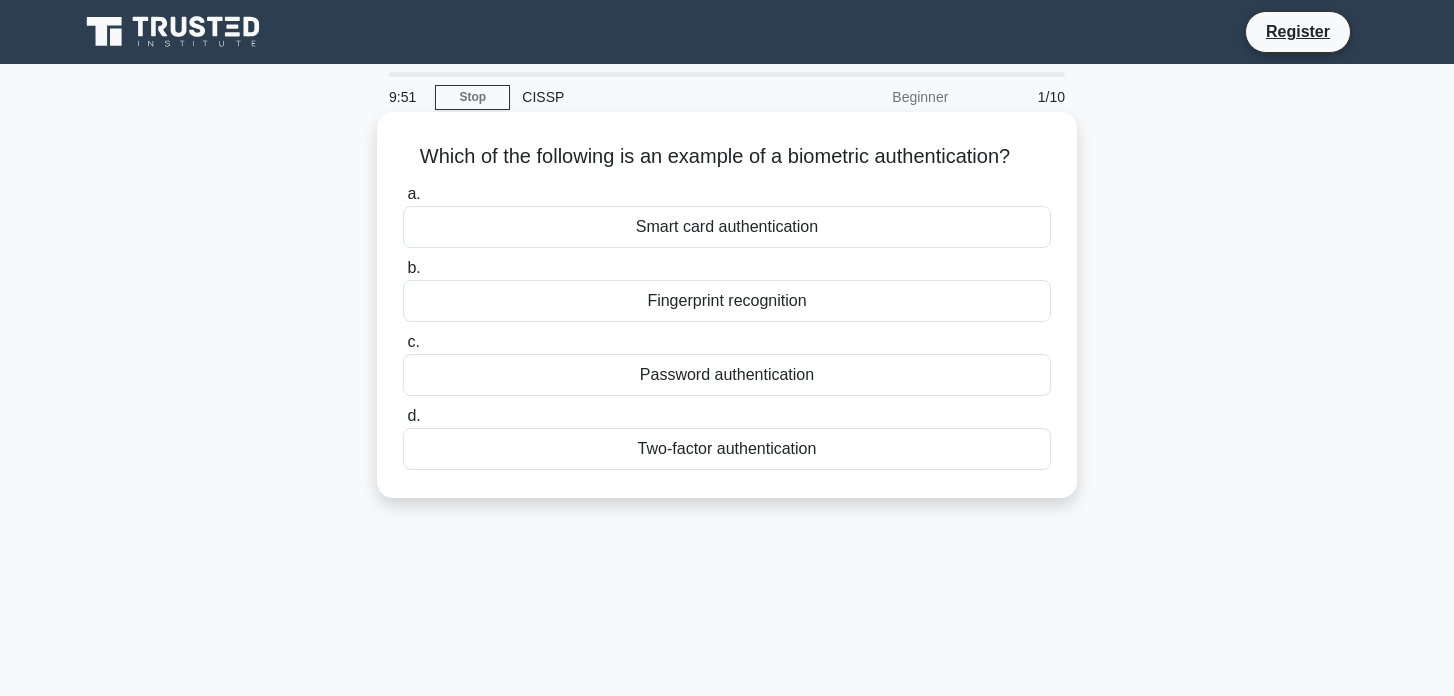 click on "Fingerprint recognition" at bounding box center (727, 301) 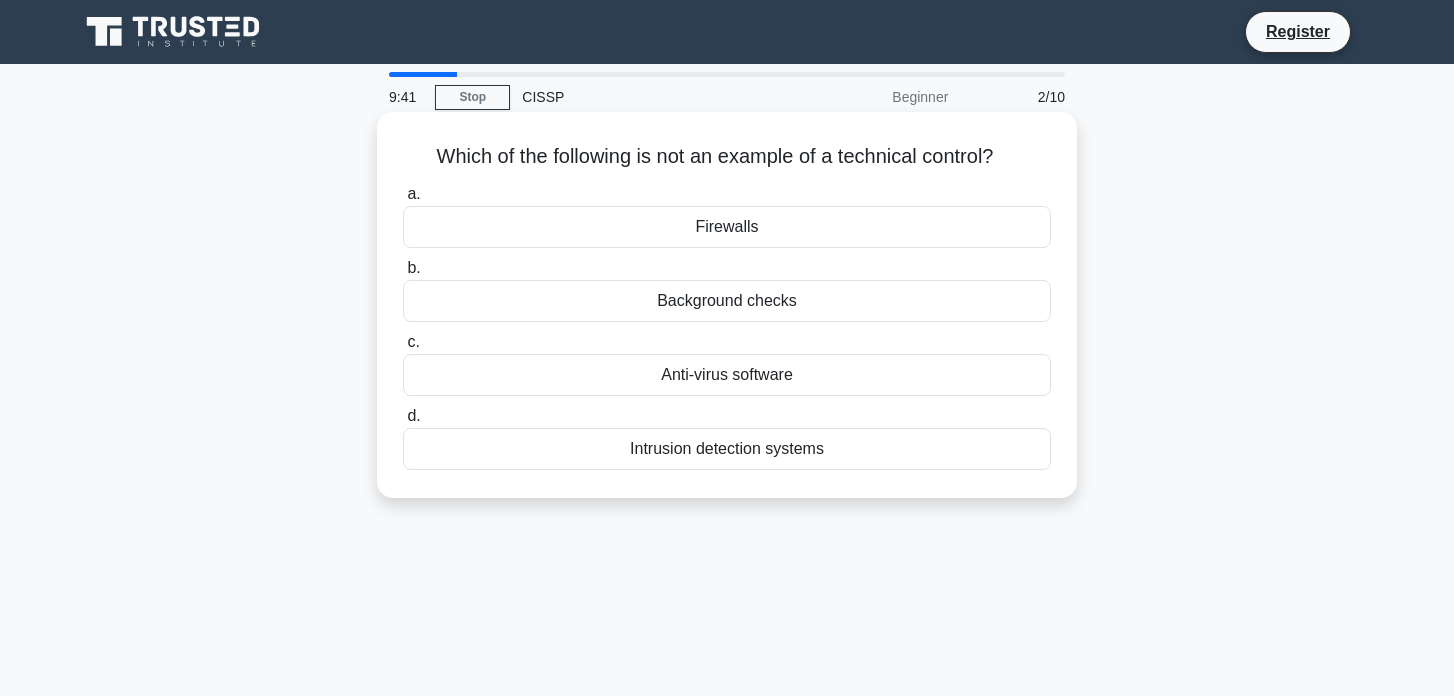 click on "Background checks" at bounding box center [727, 301] 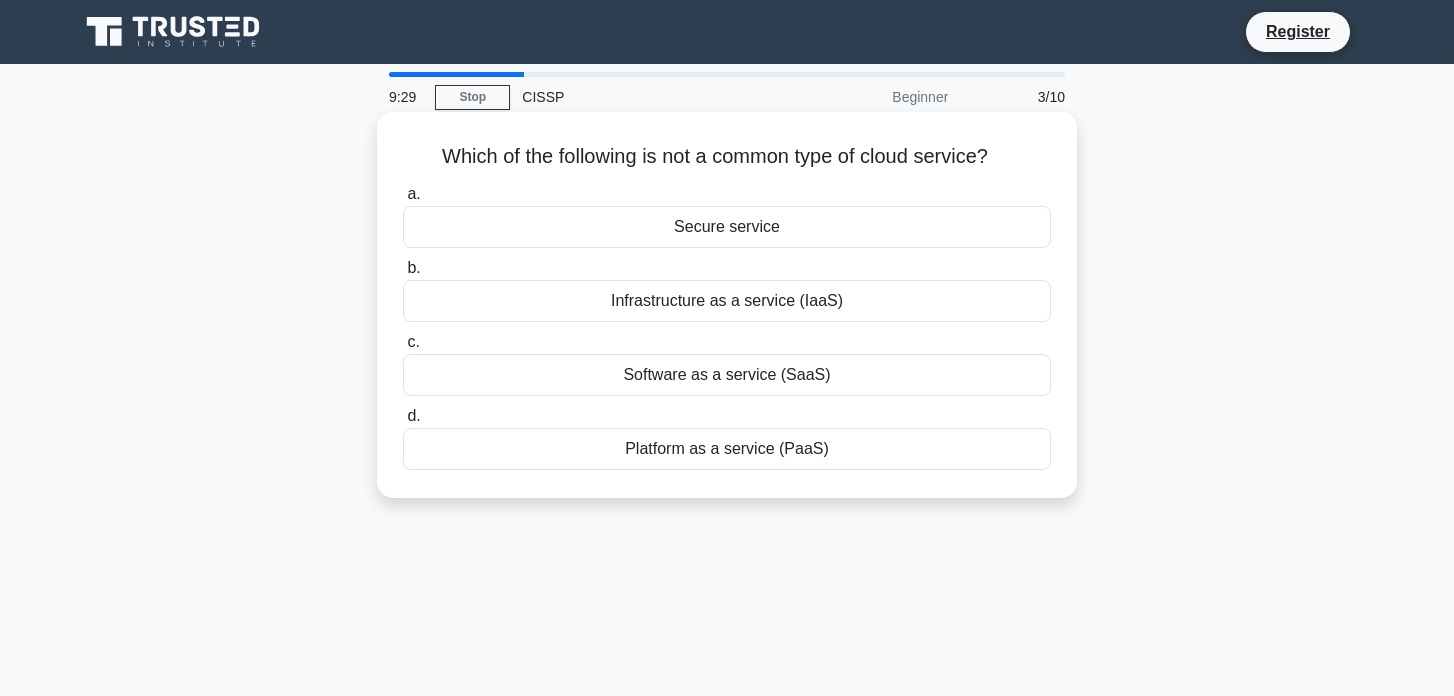 click on "Secure service" at bounding box center (727, 227) 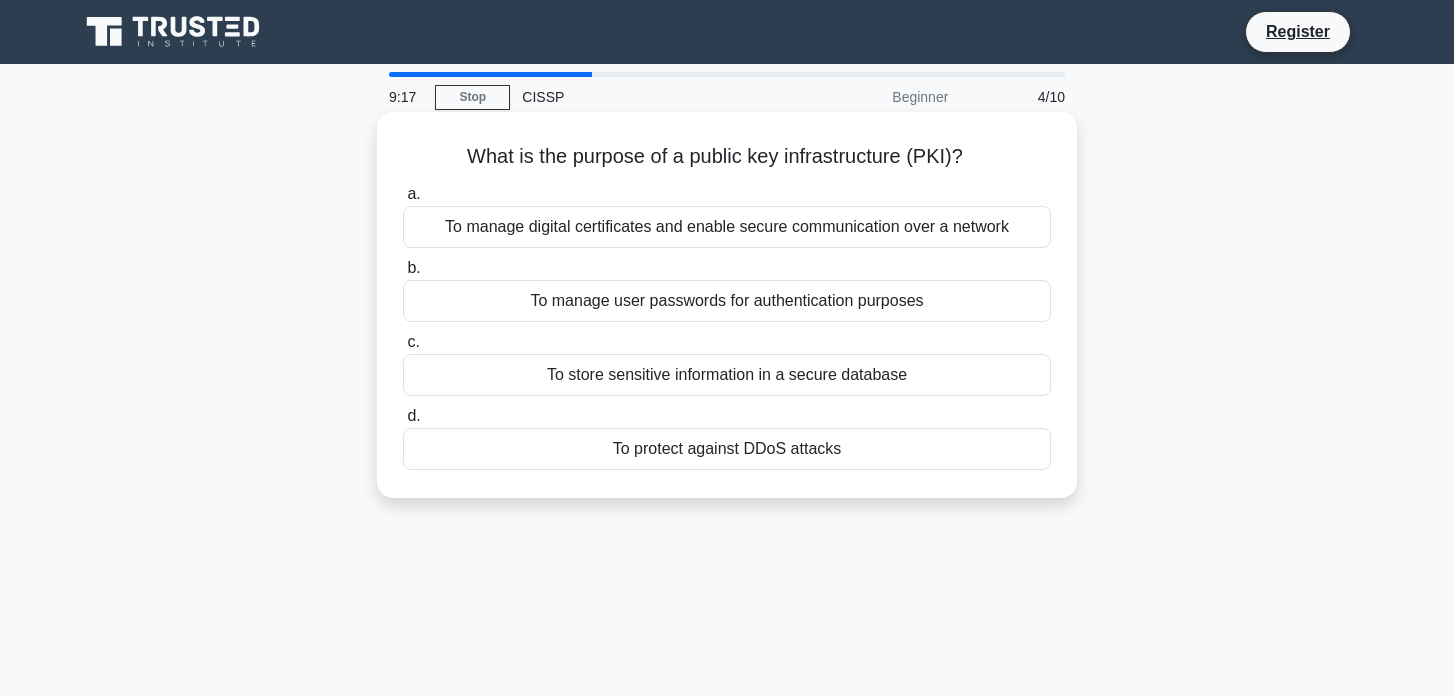click on "To manage digital certificates and enable secure communication over a network" at bounding box center [727, 227] 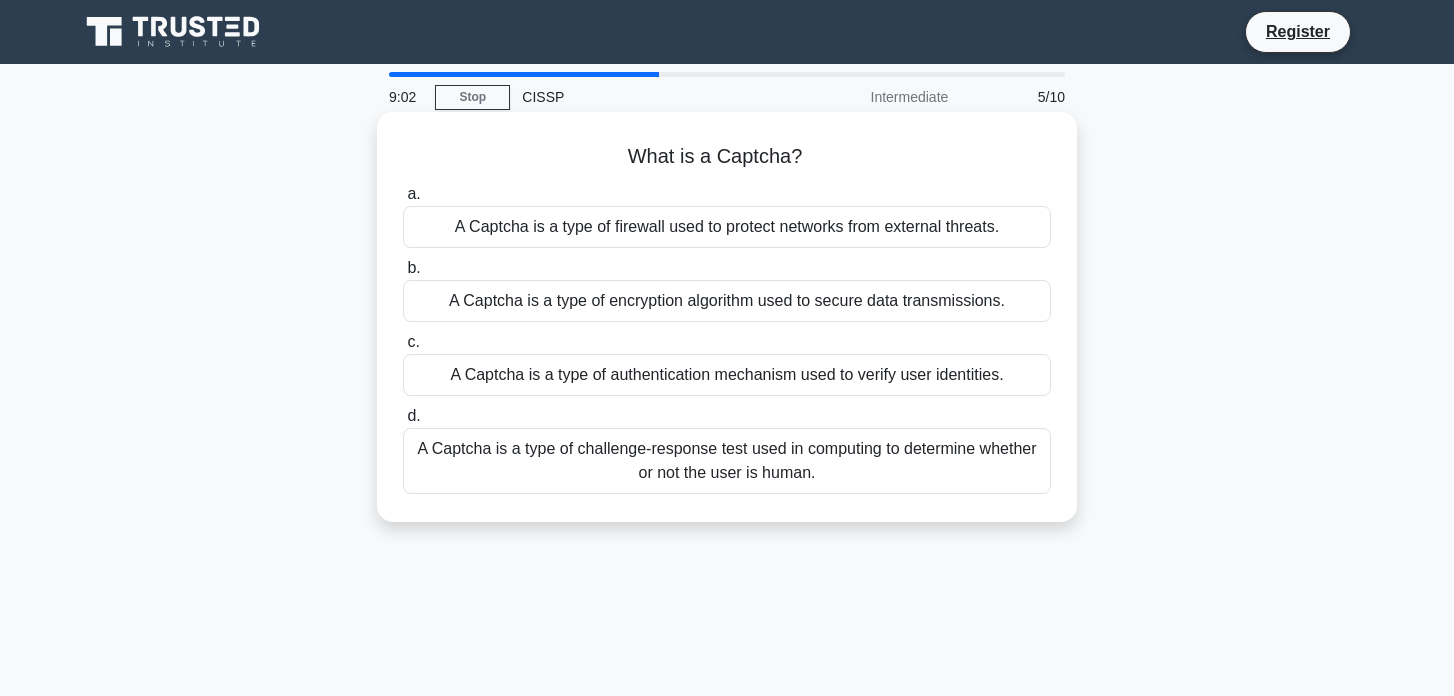 click on "A Captcha is a type of challenge-response test used in computing to determine whether or not the user is human." at bounding box center [727, 461] 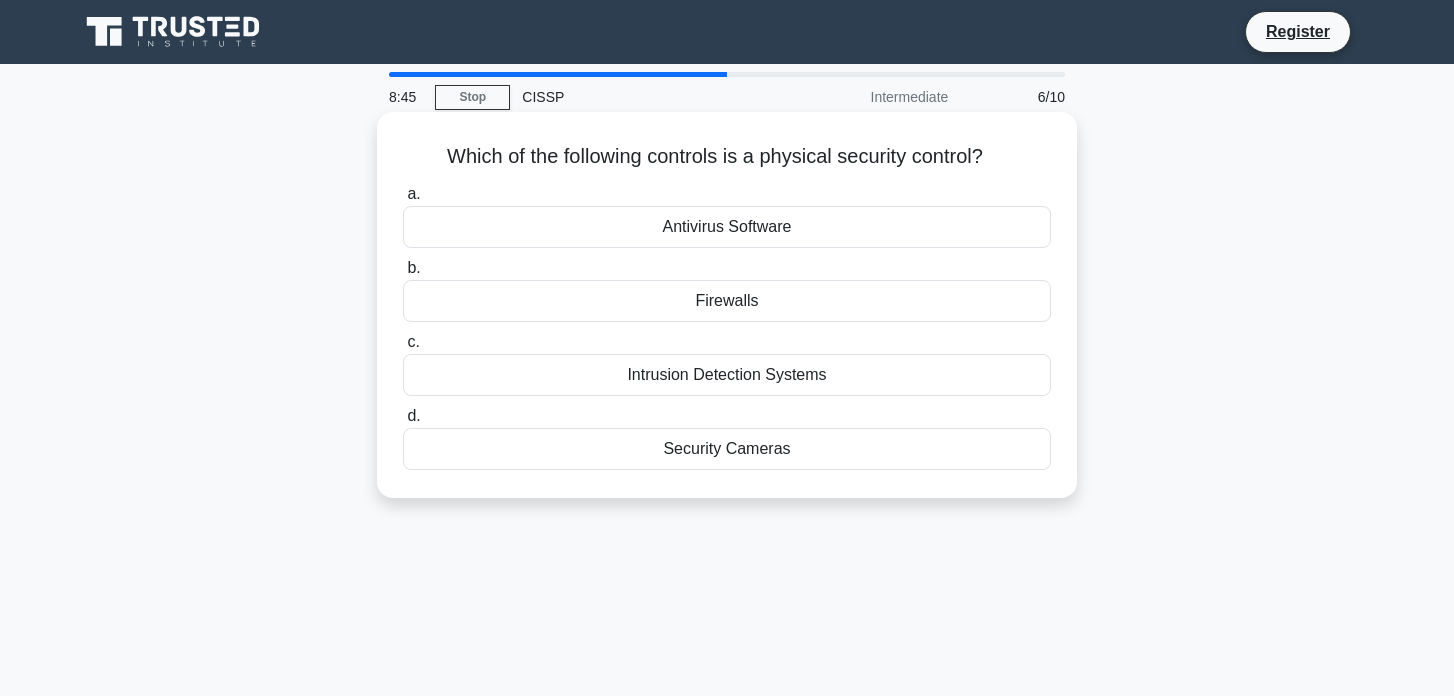 click on "Security Cameras" at bounding box center (727, 449) 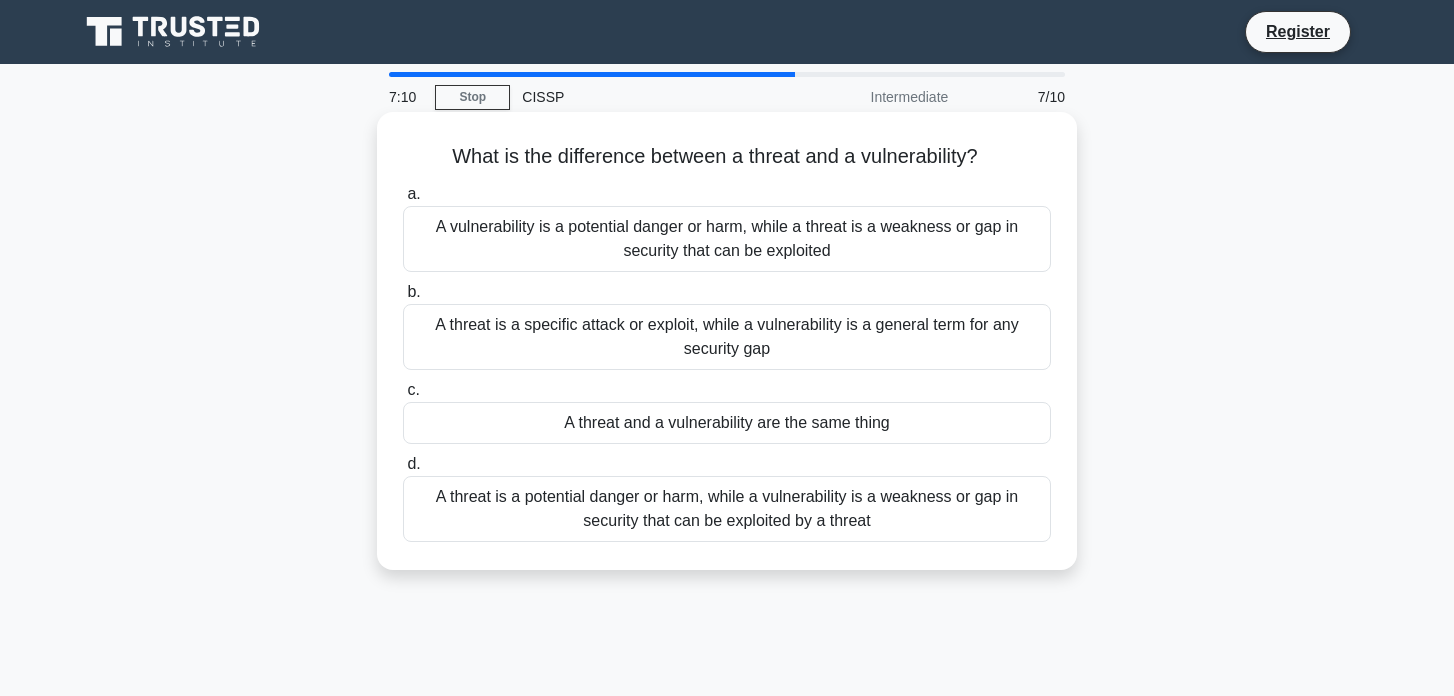 click on "A threat is a potential danger or harm, while a vulnerability is a weakness or gap in security that can be exploited by a threat" at bounding box center (727, 509) 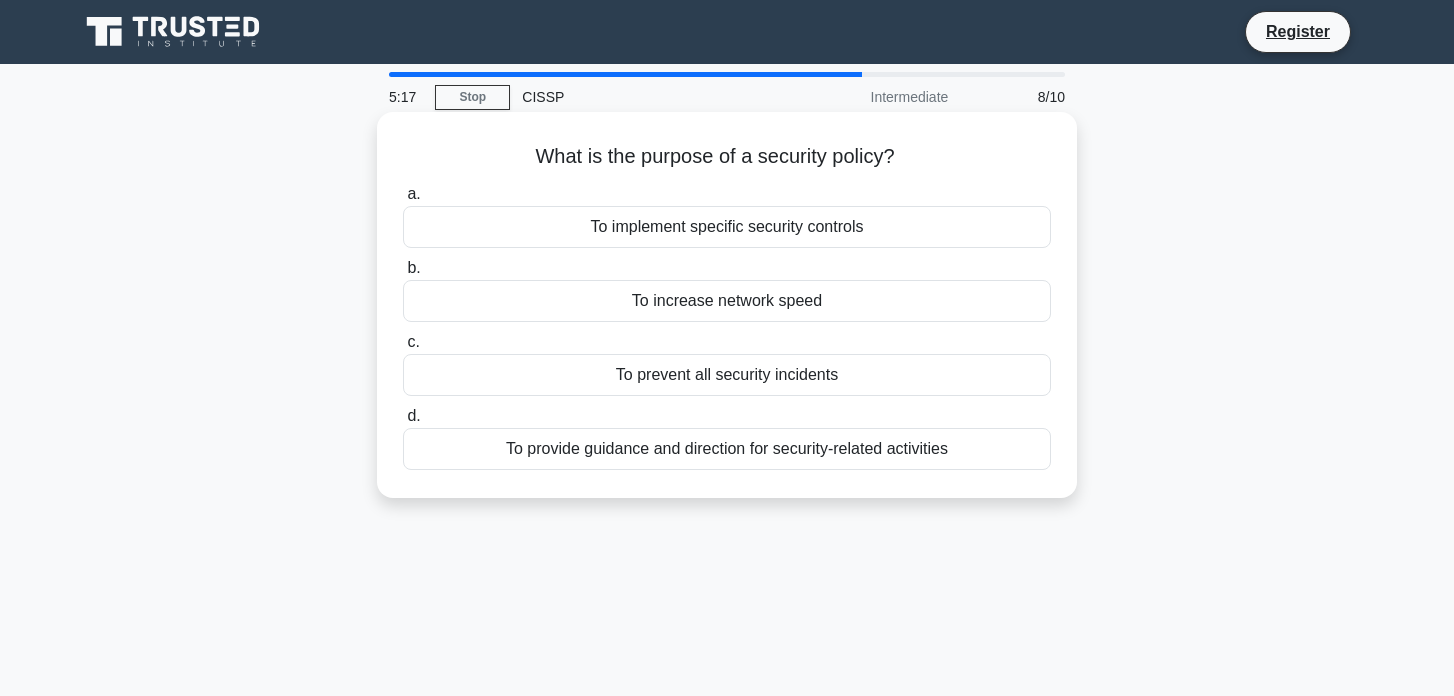 click on "To provide guidance and direction for security-related activities" at bounding box center (727, 449) 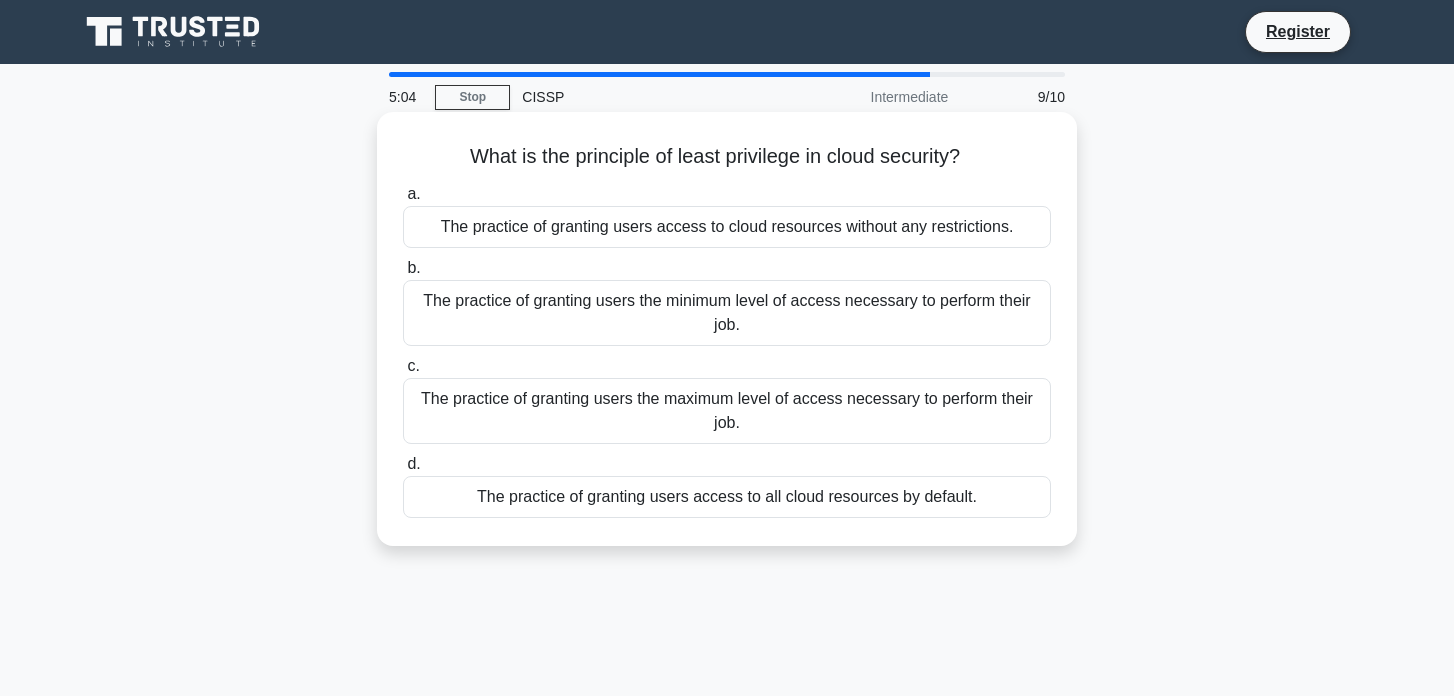 click on "The practice of granting users the minimum level of access necessary to perform their job." at bounding box center [727, 313] 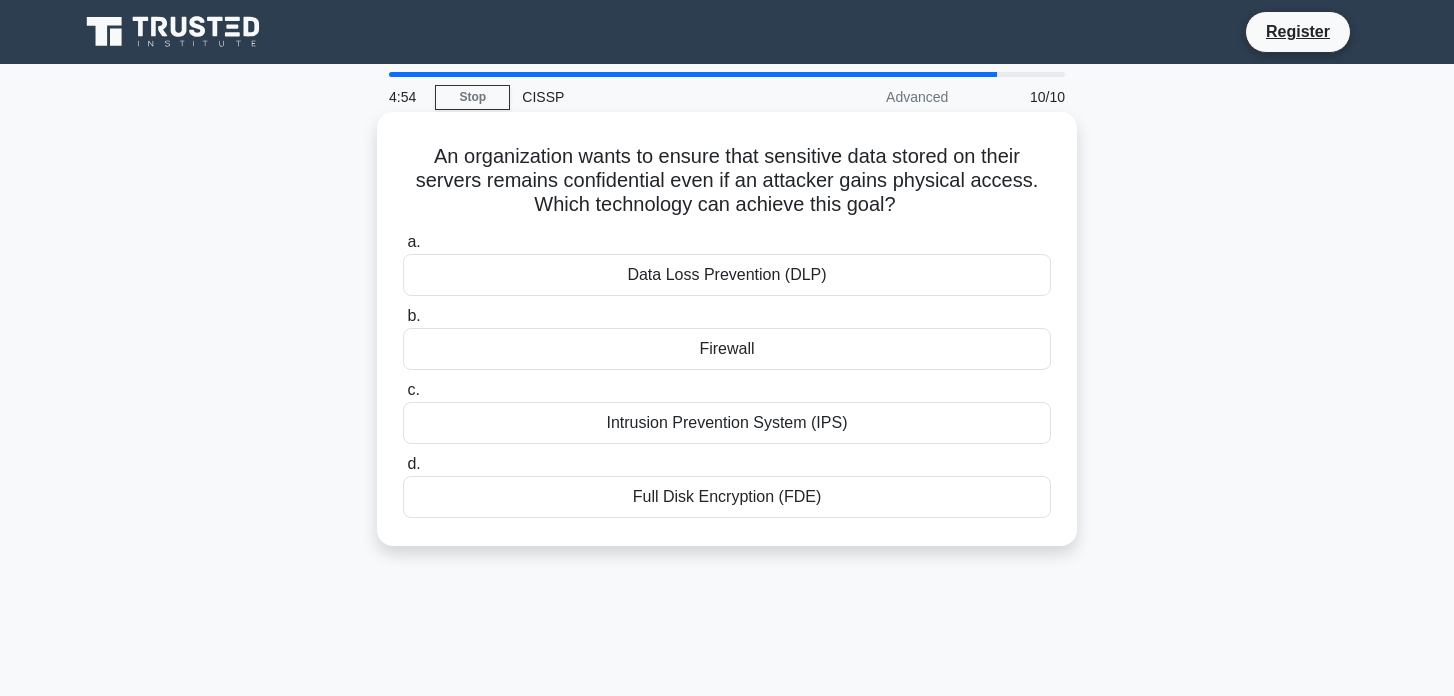 click on "Full Disk Encryption (FDE)" at bounding box center [727, 497] 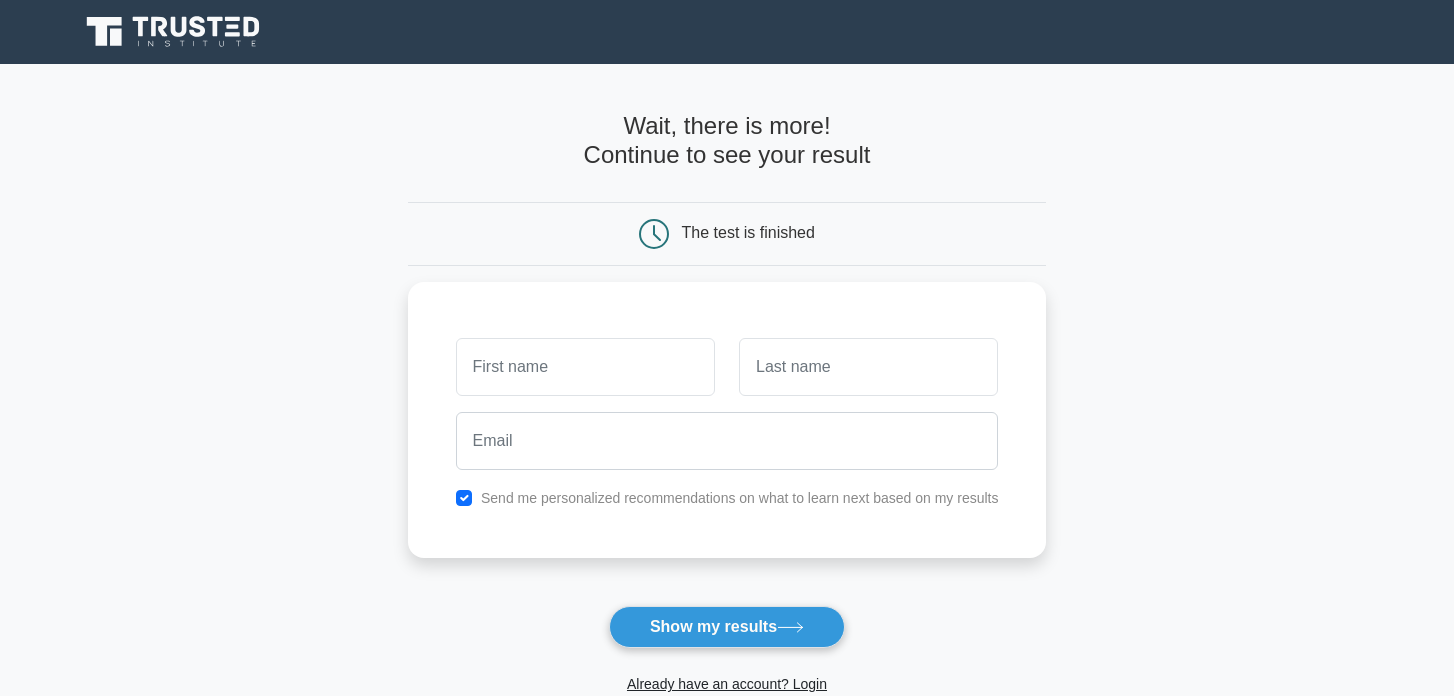 scroll, scrollTop: 0, scrollLeft: 0, axis: both 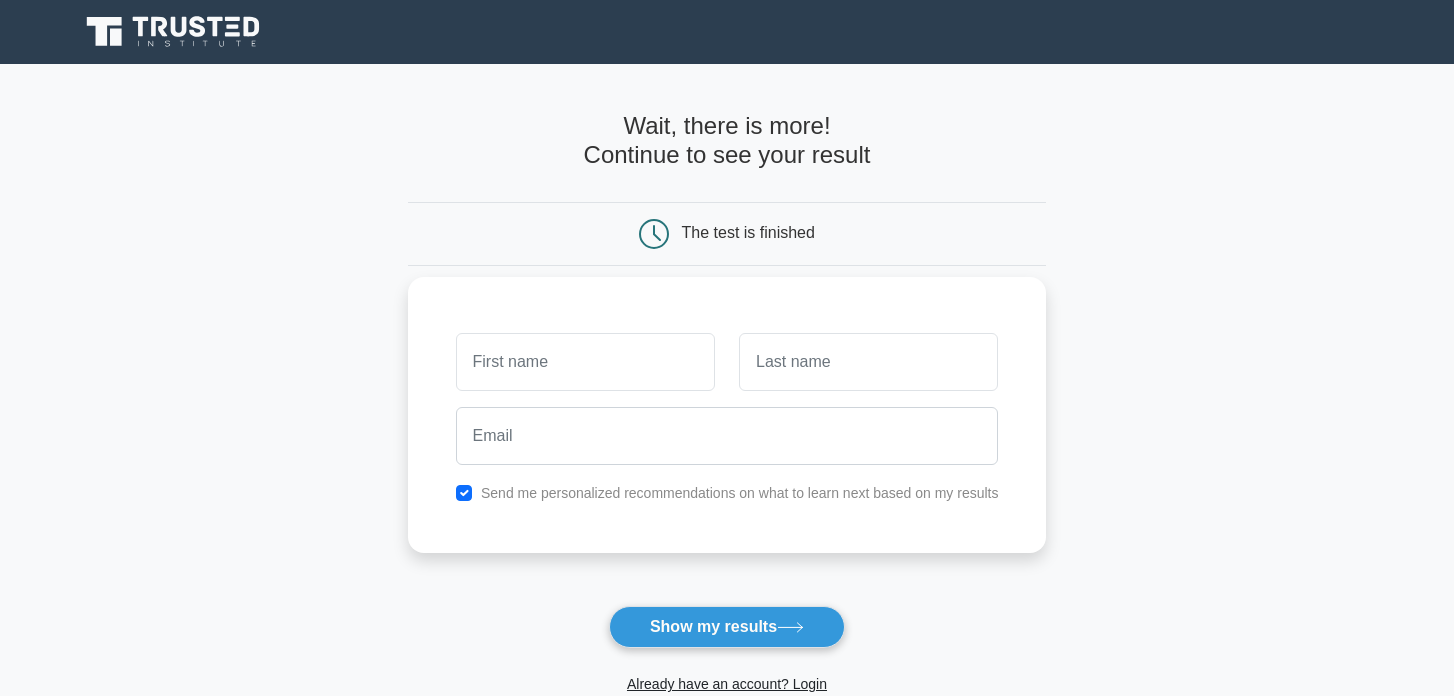 click at bounding box center (585, 362) 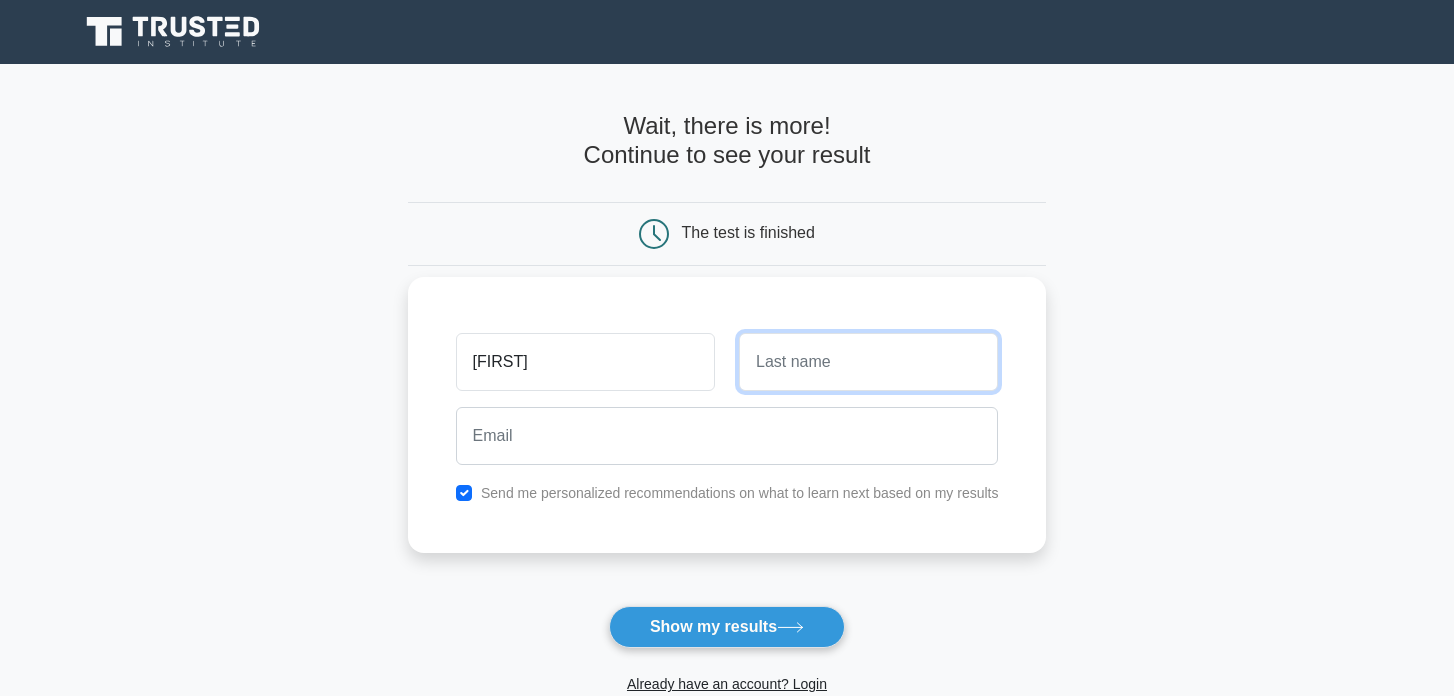 click at bounding box center (868, 362) 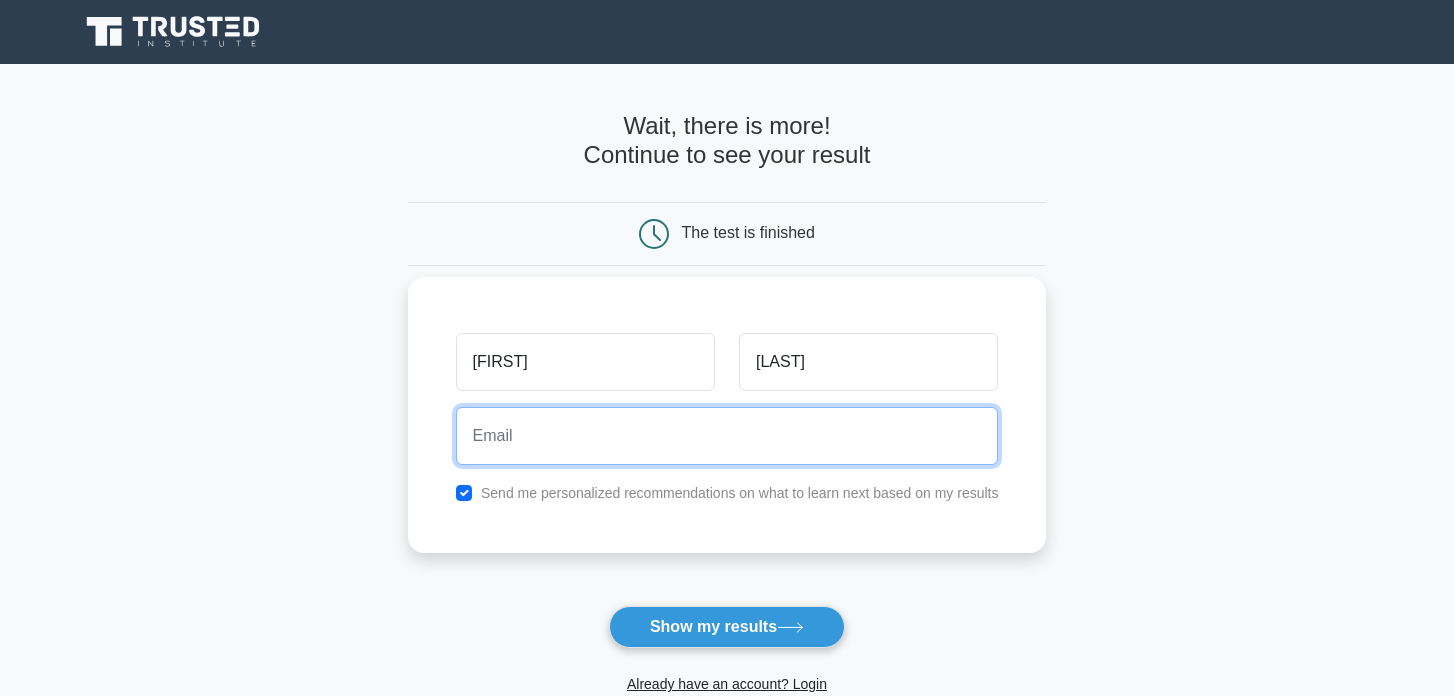 click at bounding box center (727, 436) 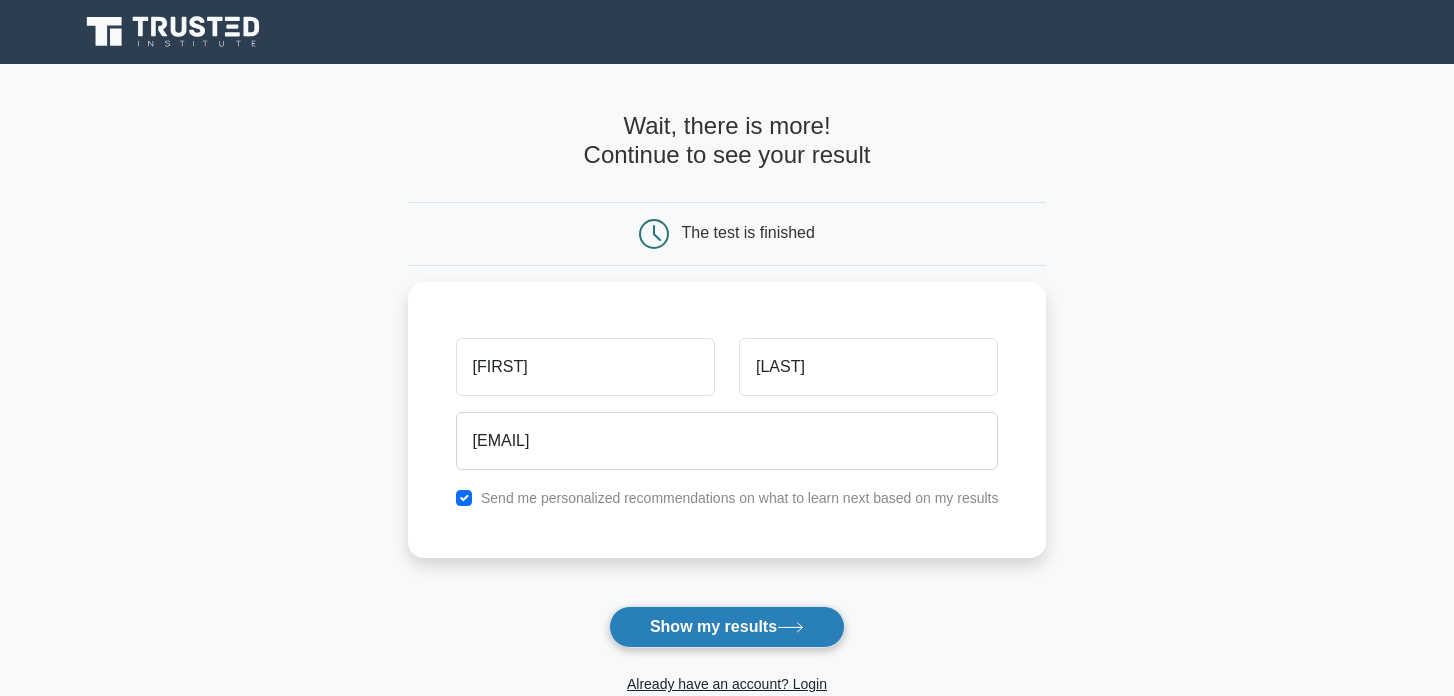 click on "Show my results" at bounding box center [727, 627] 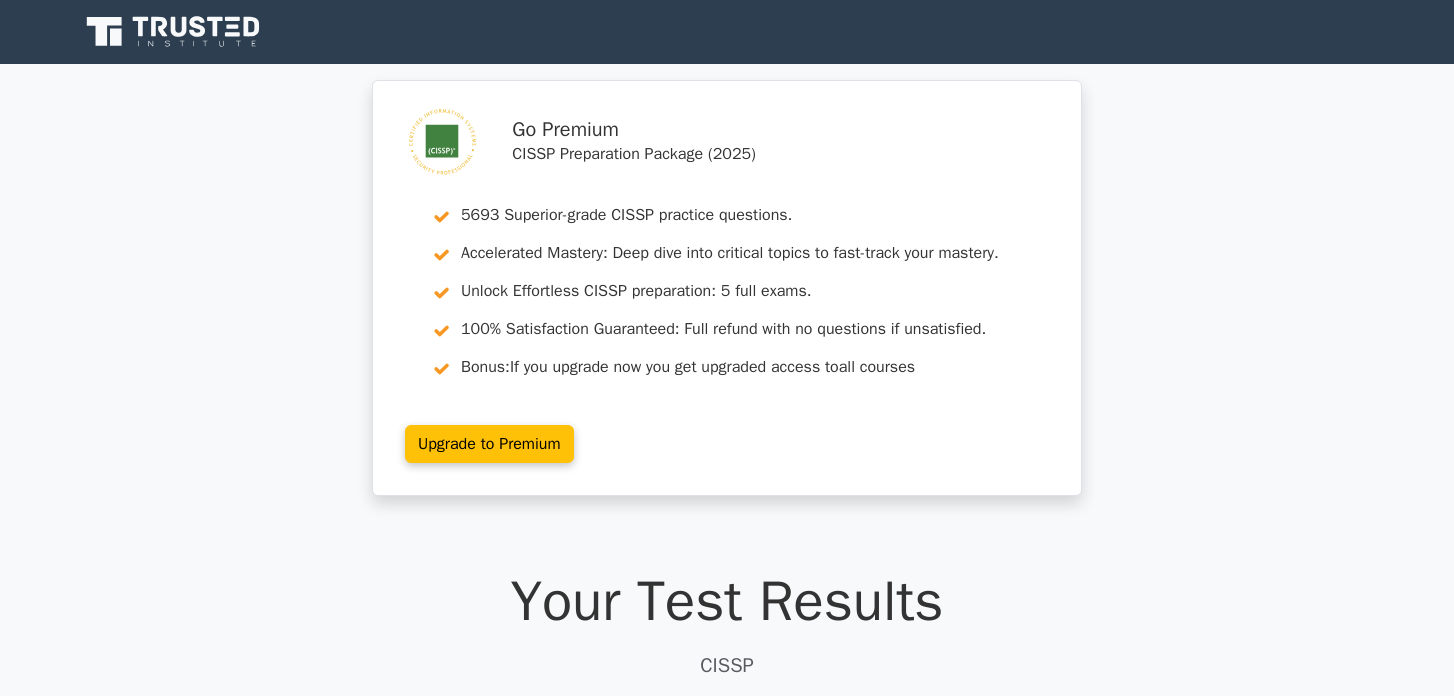 scroll, scrollTop: 0, scrollLeft: 0, axis: both 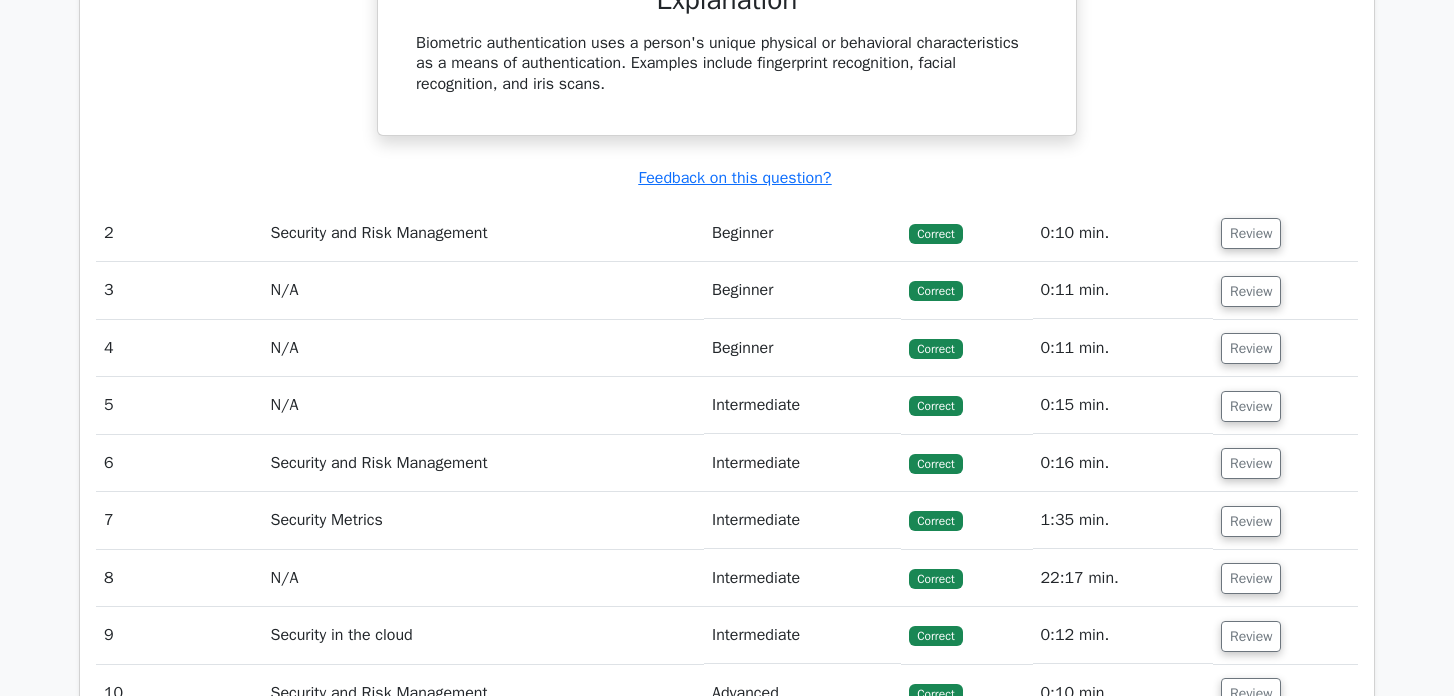 click on "Beginner" at bounding box center (802, 233) 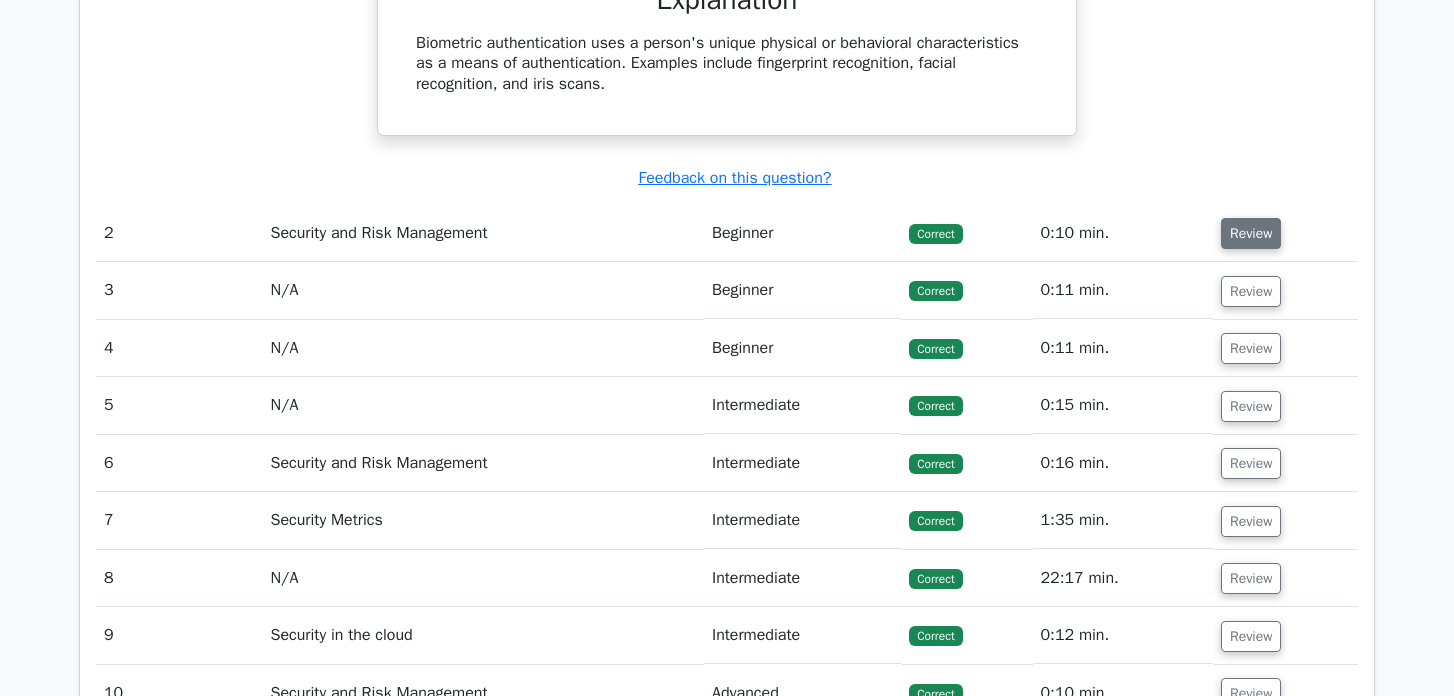 click on "Review" at bounding box center [1251, 233] 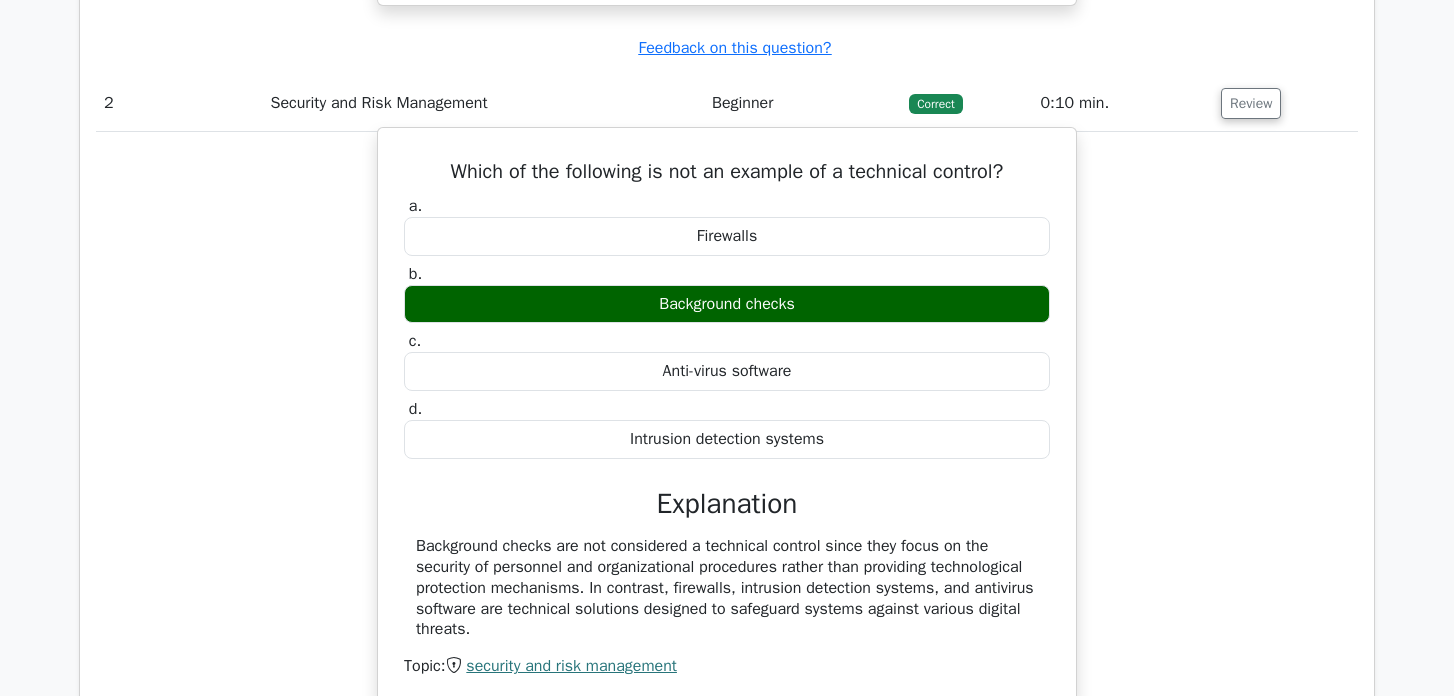 scroll, scrollTop: 2014, scrollLeft: 0, axis: vertical 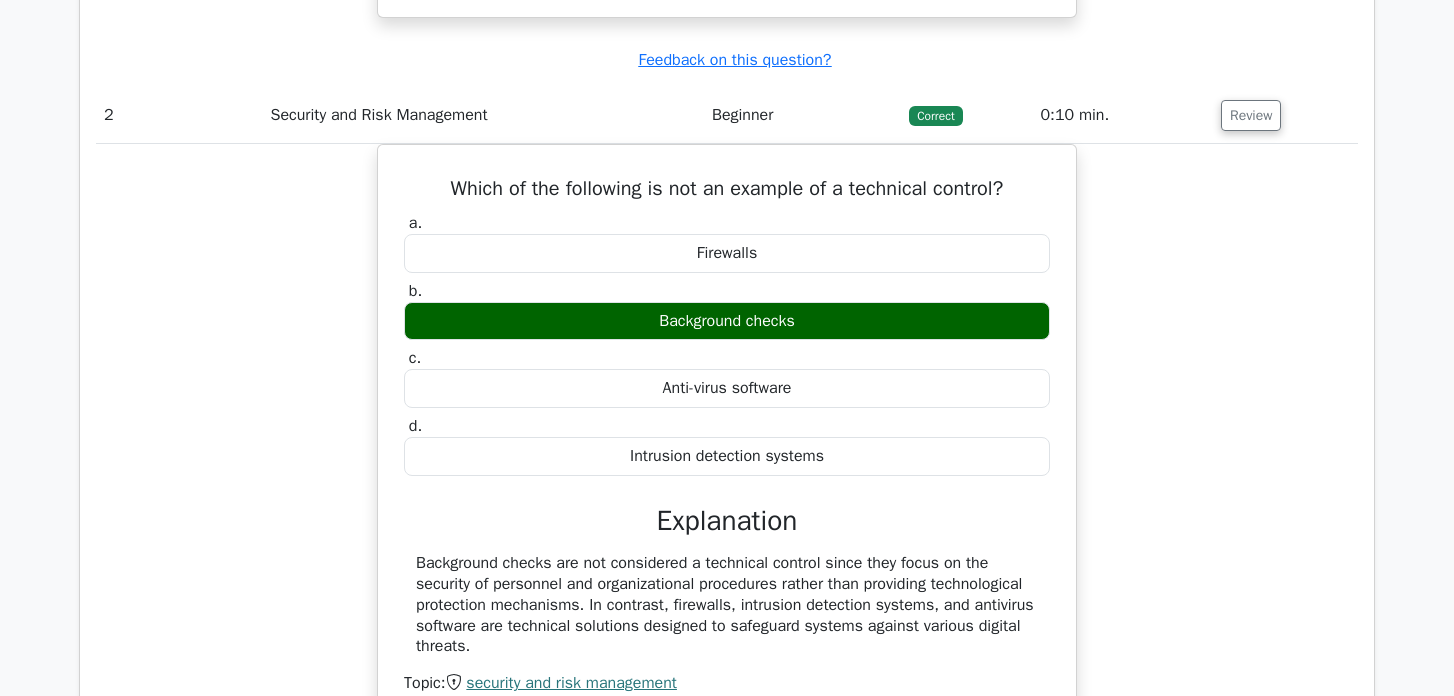 click on "Which of the following is not an example of a technical control?
a.
Firewalls
b.
c.
d." at bounding box center (727, 443) 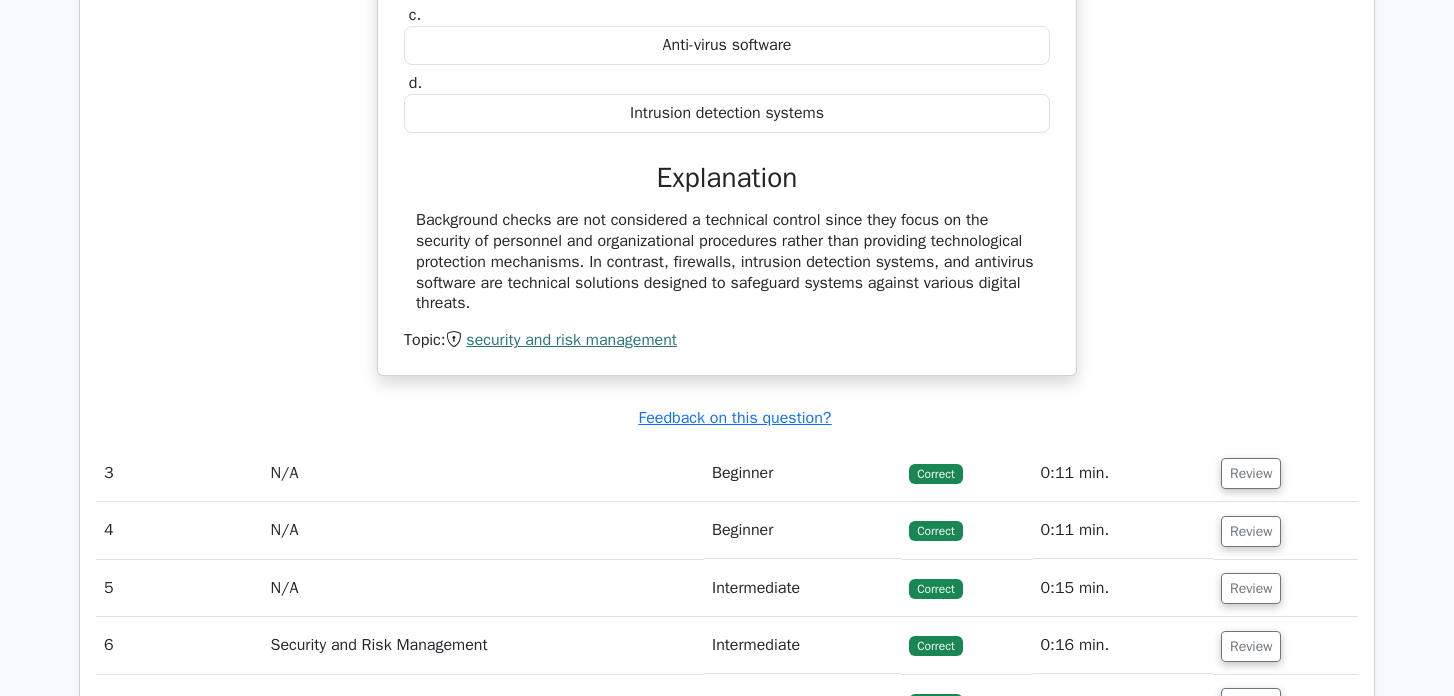 scroll, scrollTop: 2384, scrollLeft: 0, axis: vertical 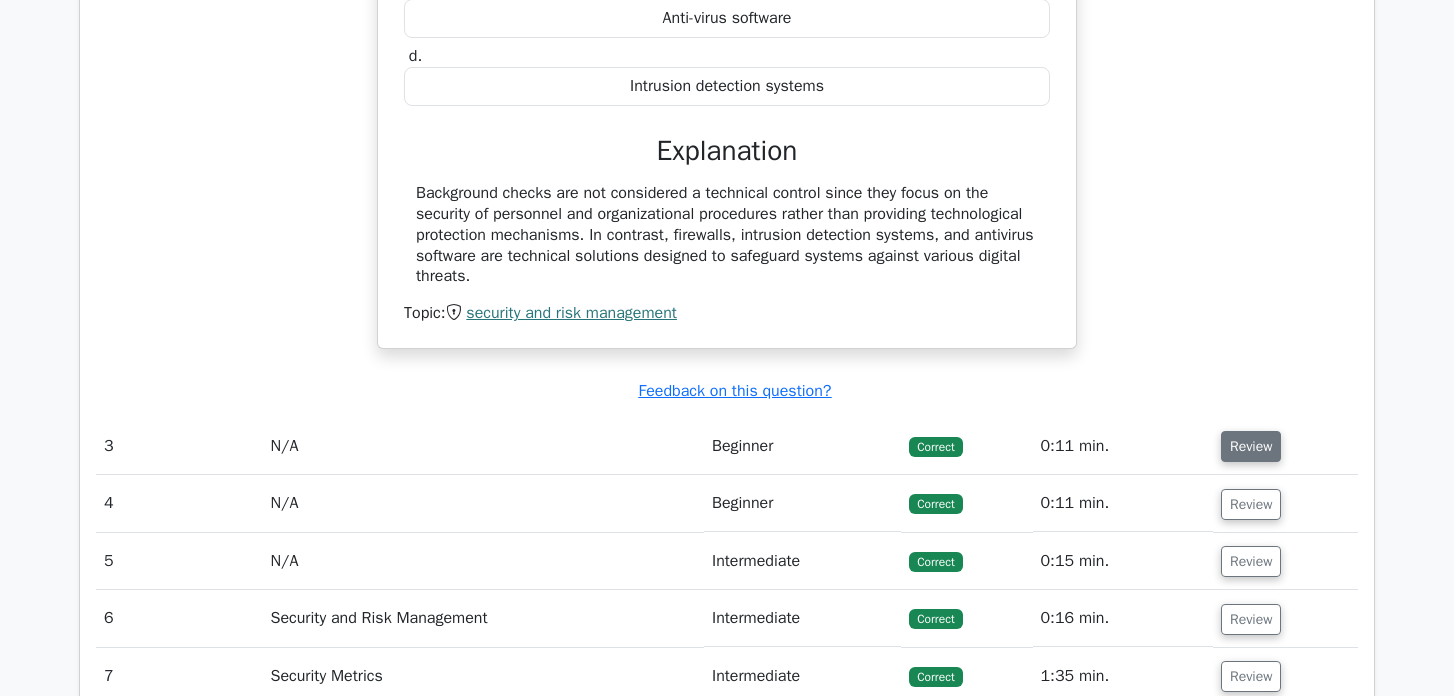 click on "Review" at bounding box center (1251, 446) 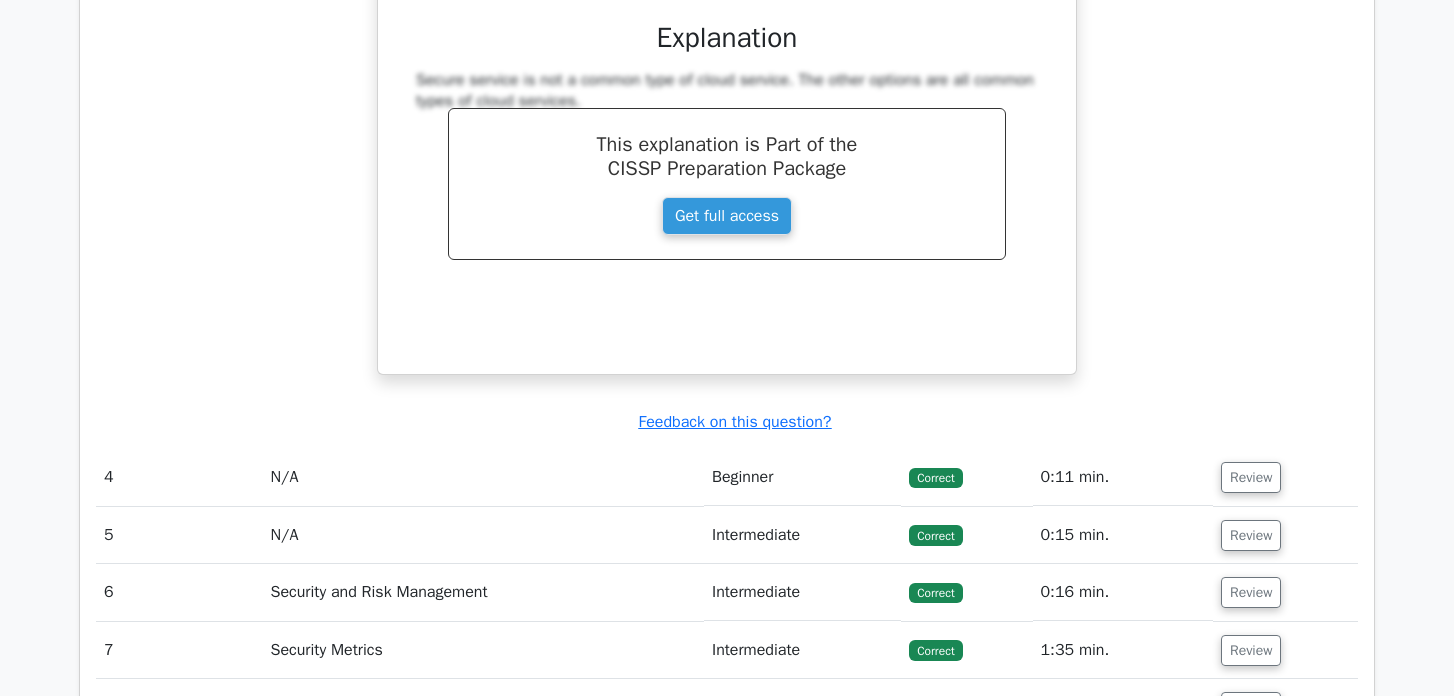 scroll, scrollTop: 3194, scrollLeft: 0, axis: vertical 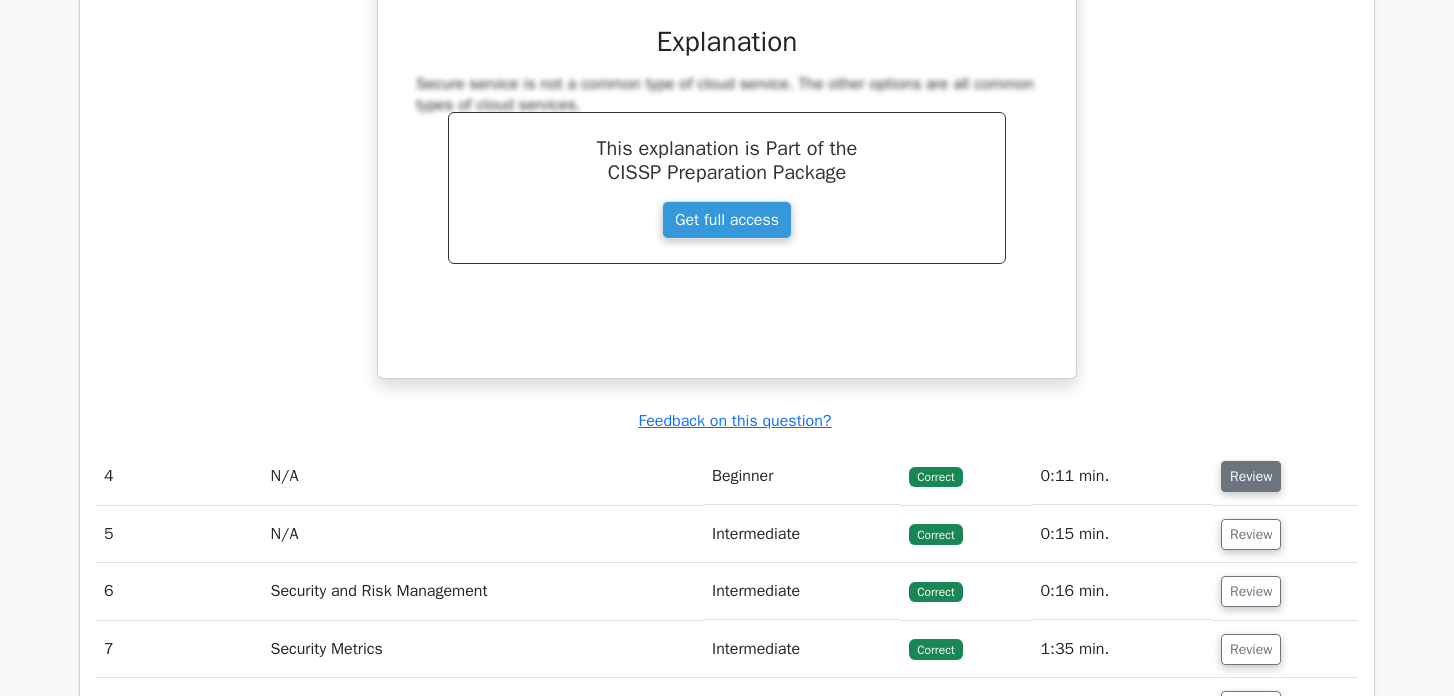 click on "Review" at bounding box center (1251, 476) 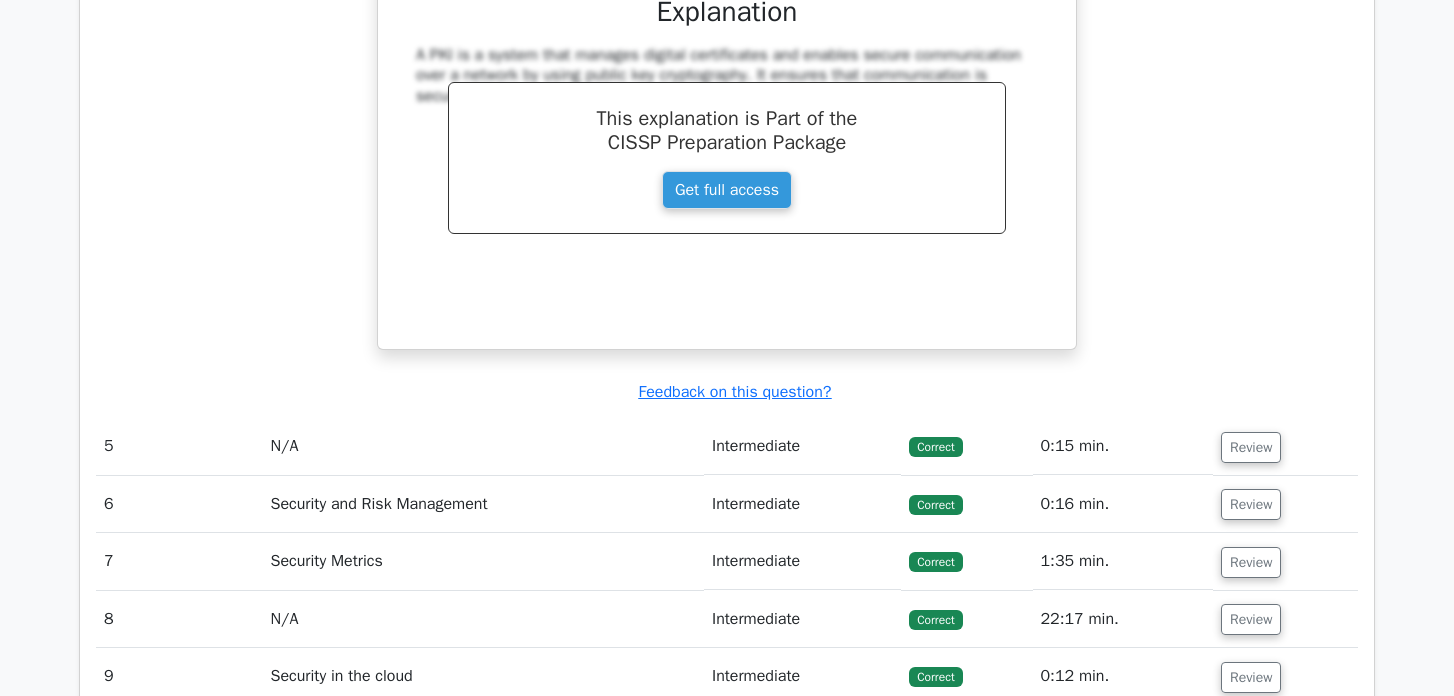 scroll, scrollTop: 4088, scrollLeft: 0, axis: vertical 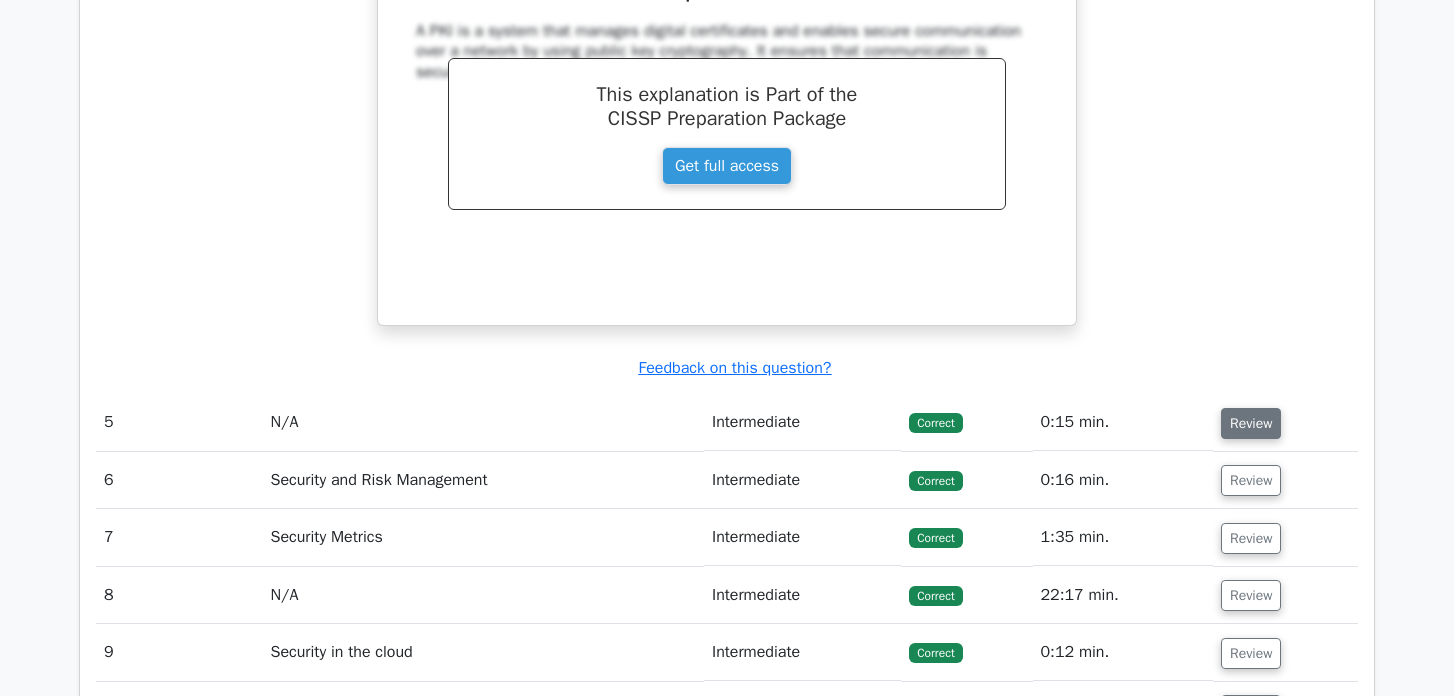 click on "Review" at bounding box center (1251, 423) 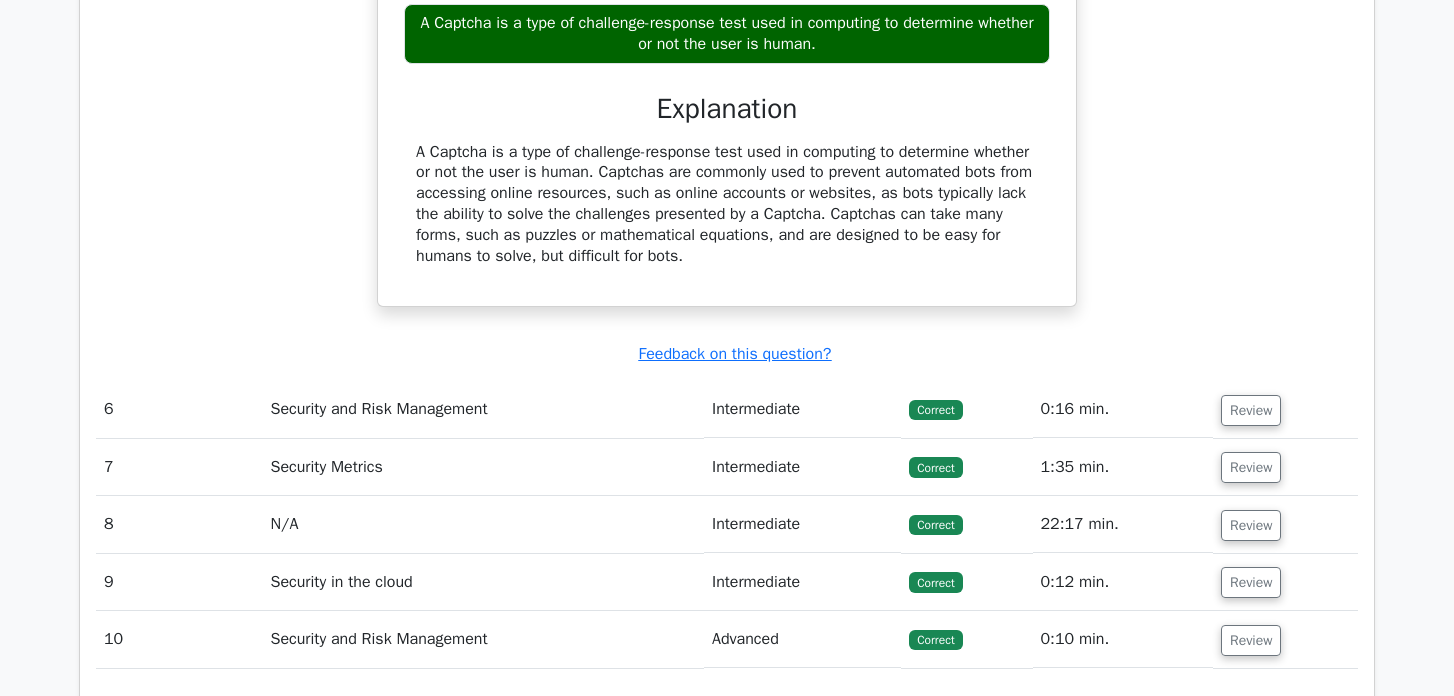 scroll, scrollTop: 4827, scrollLeft: 0, axis: vertical 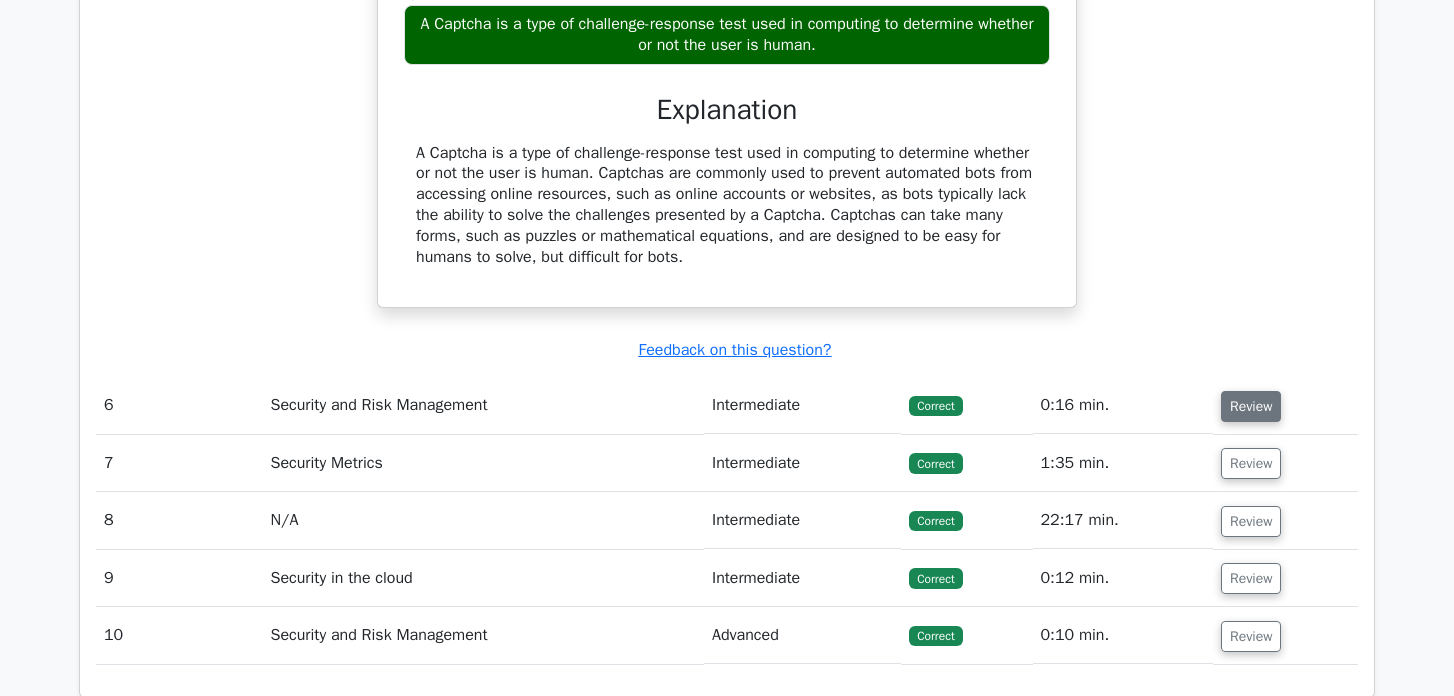 click on "Review" at bounding box center (1251, 406) 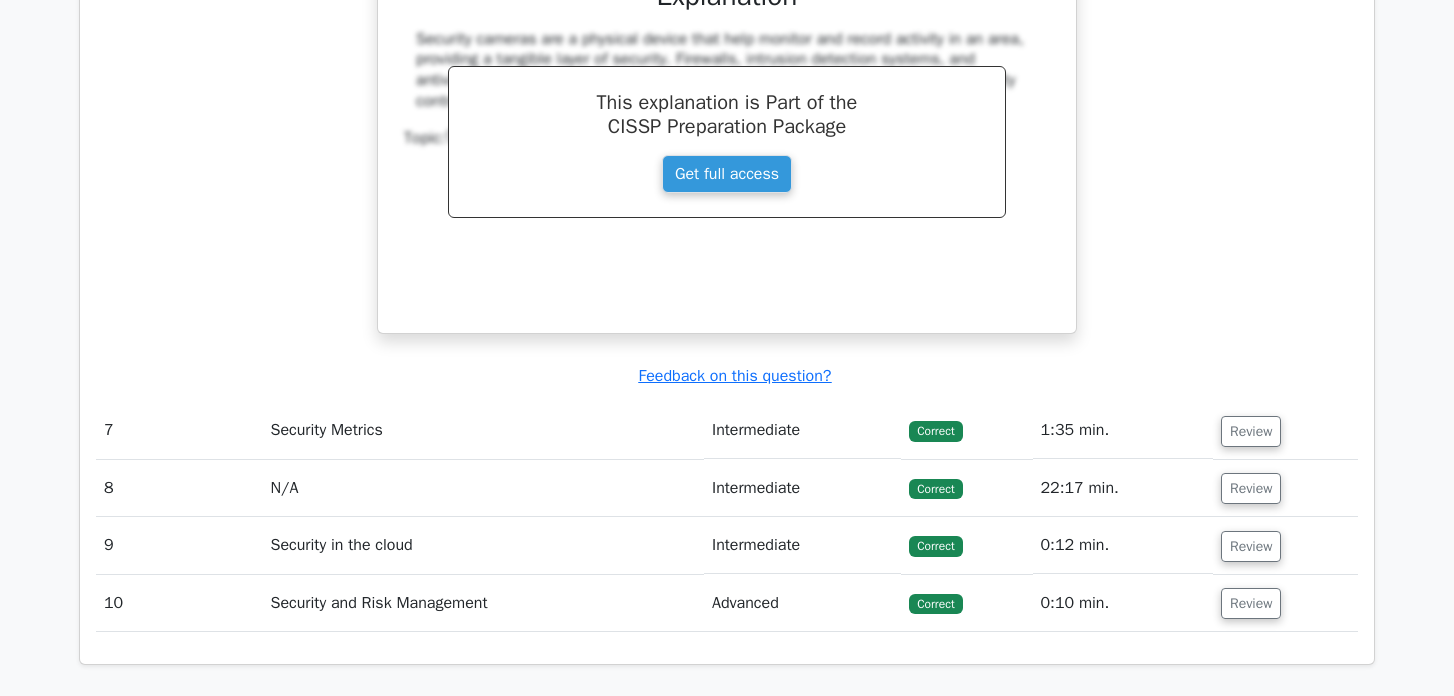 scroll, scrollTop: 5650, scrollLeft: 0, axis: vertical 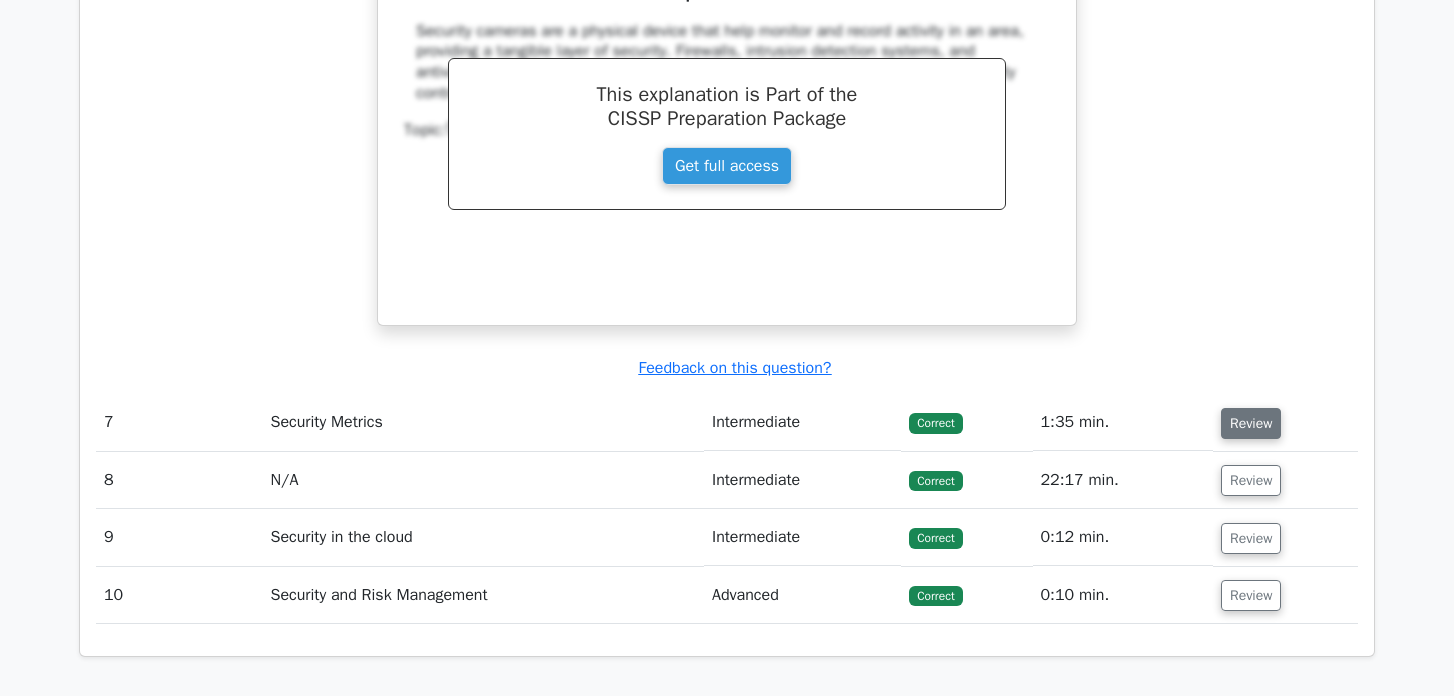 click on "Review" at bounding box center (1251, 423) 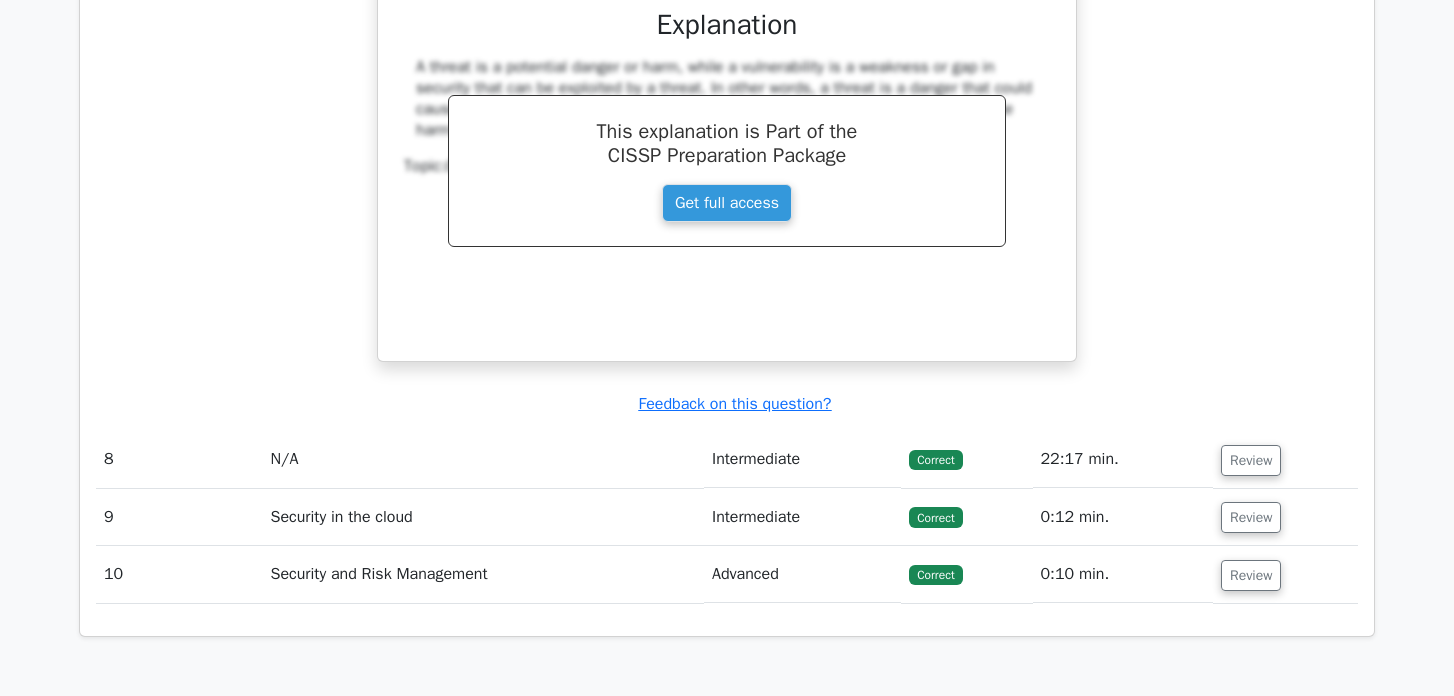 scroll, scrollTop: 6522, scrollLeft: 0, axis: vertical 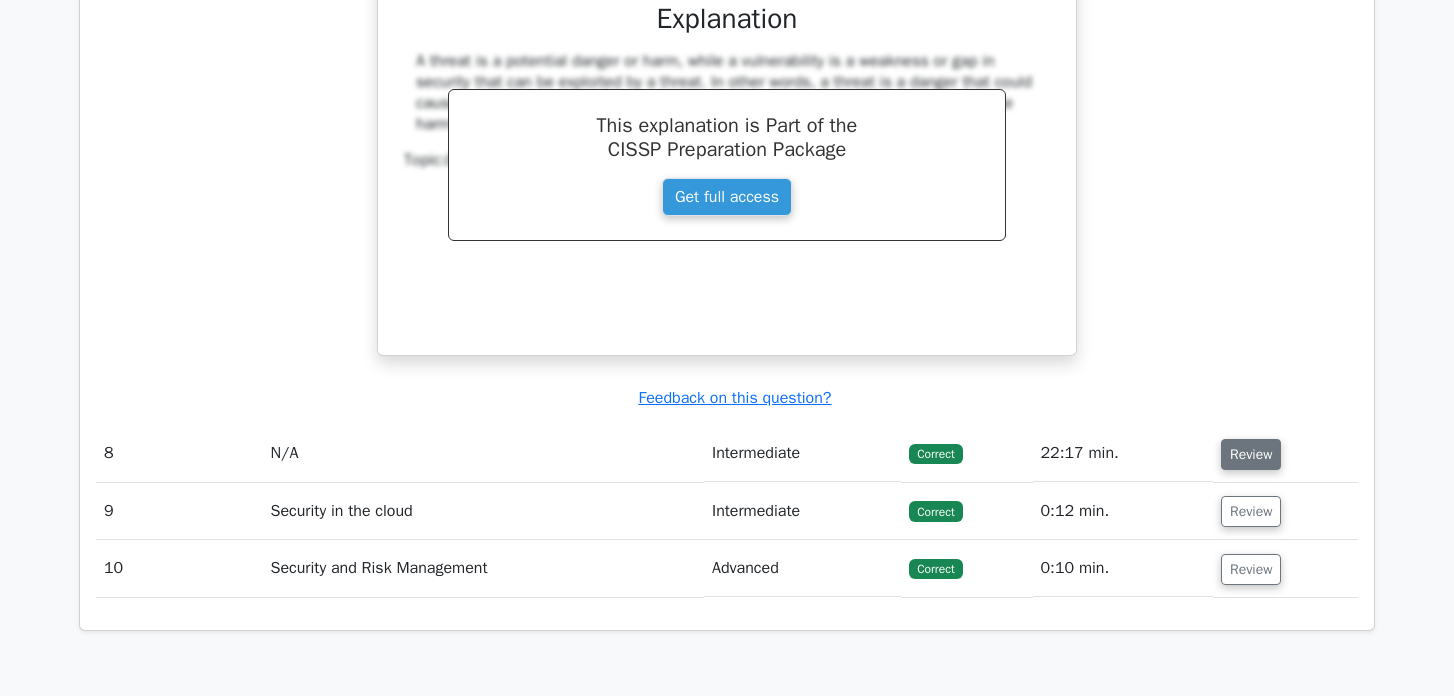 click on "Review" at bounding box center (1251, 454) 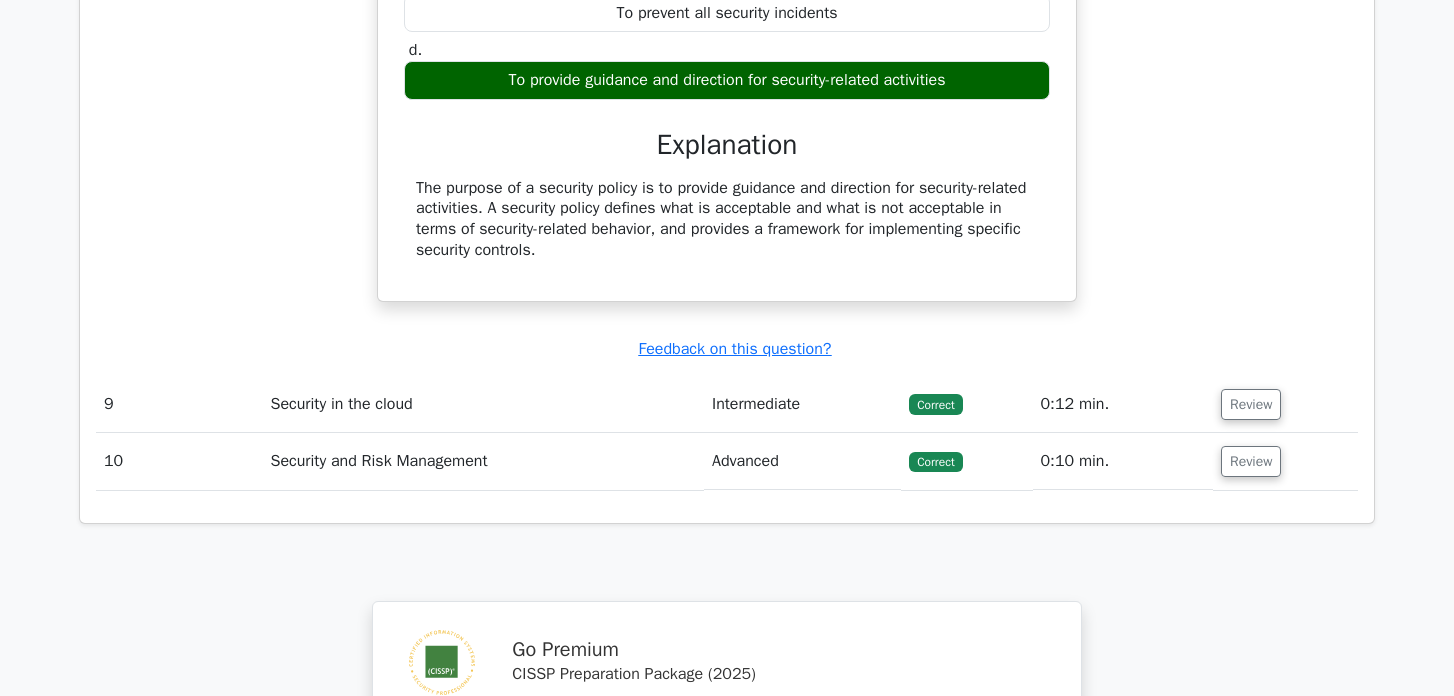 scroll, scrollTop: 7253, scrollLeft: 0, axis: vertical 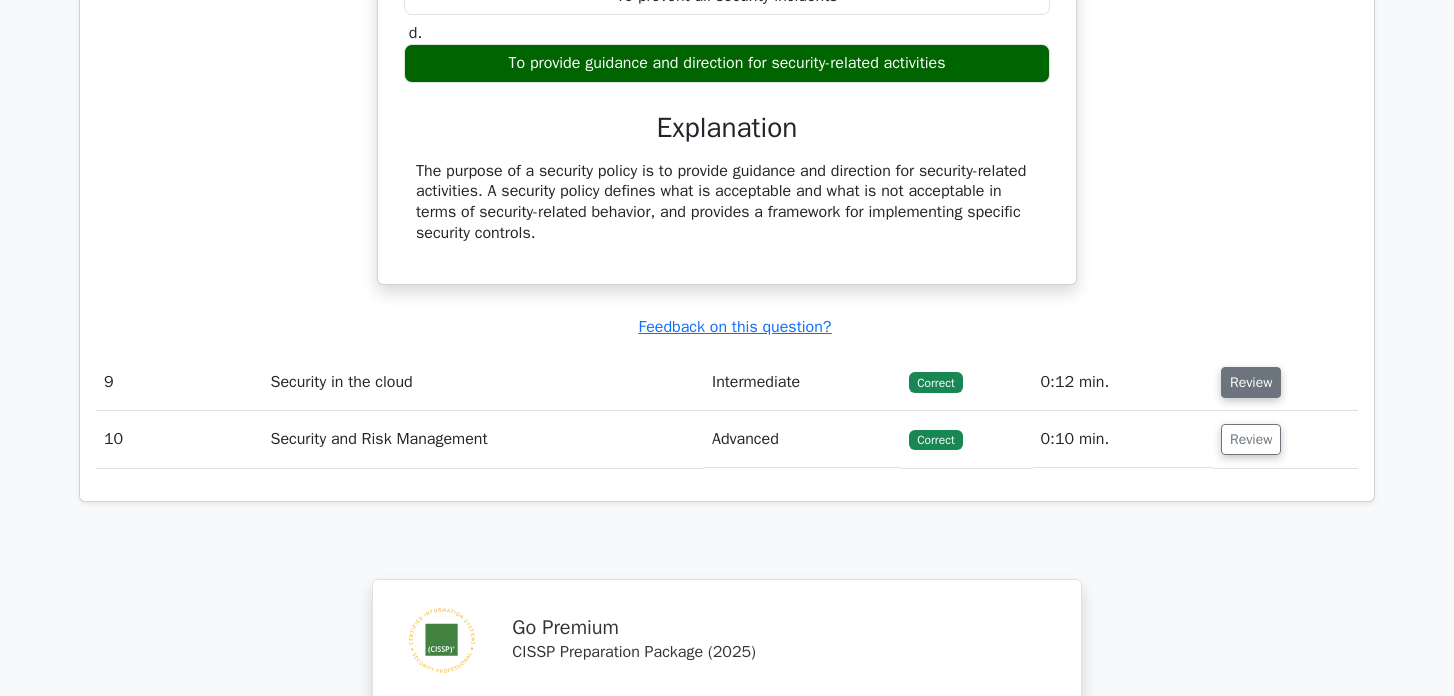 click on "Review" at bounding box center [1251, 382] 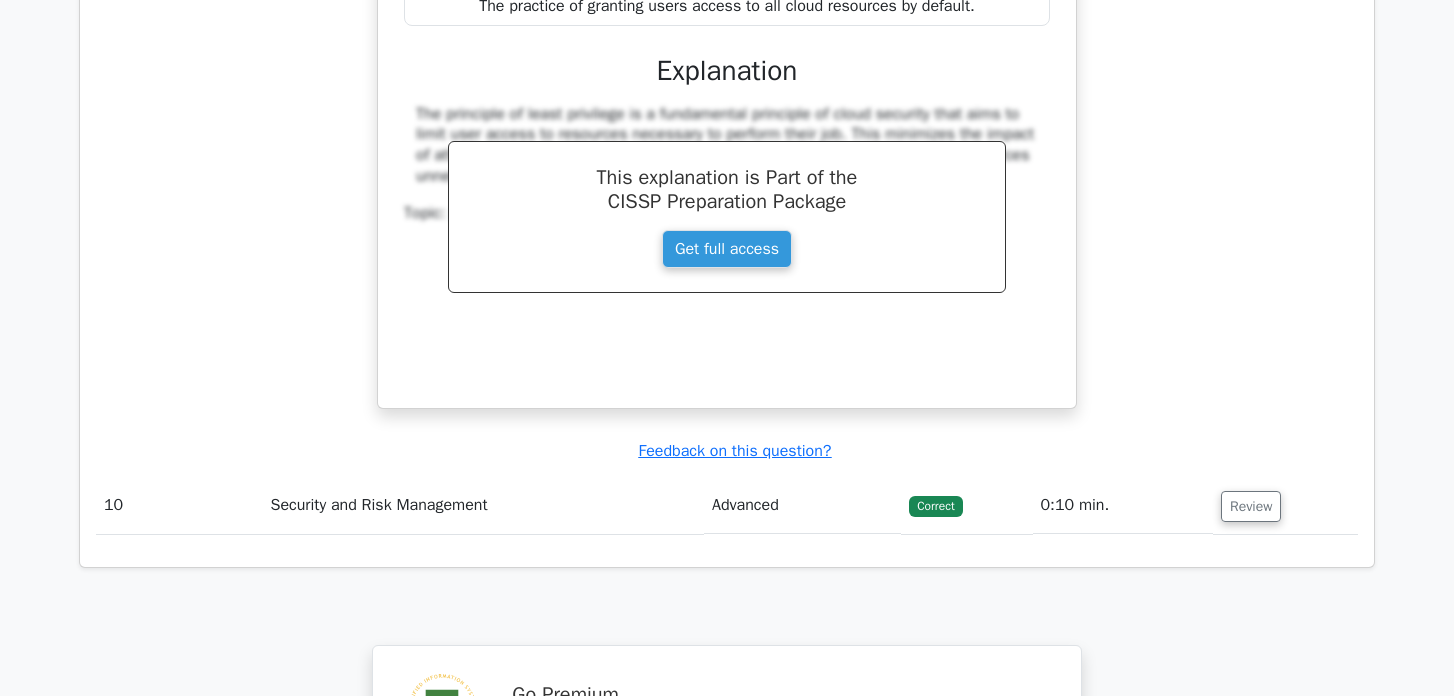 scroll, scrollTop: 8017, scrollLeft: 0, axis: vertical 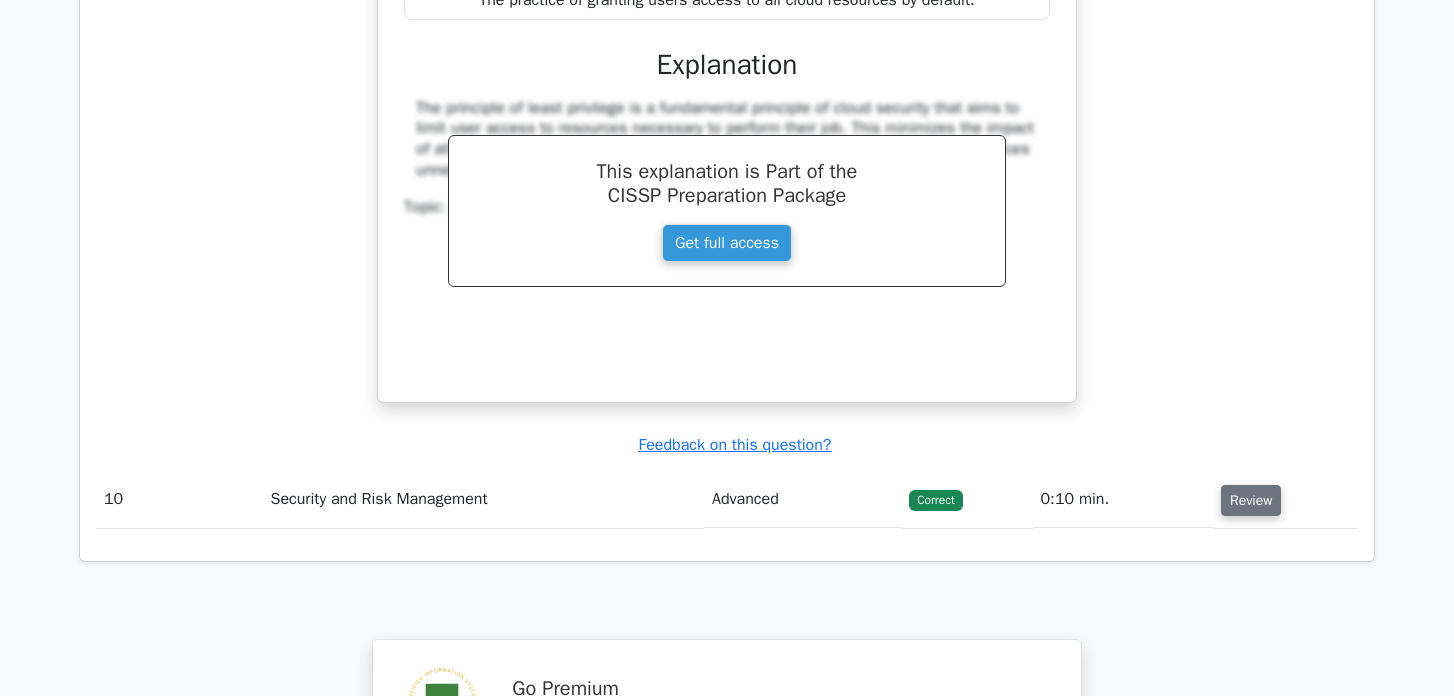click on "Review" at bounding box center [1251, 500] 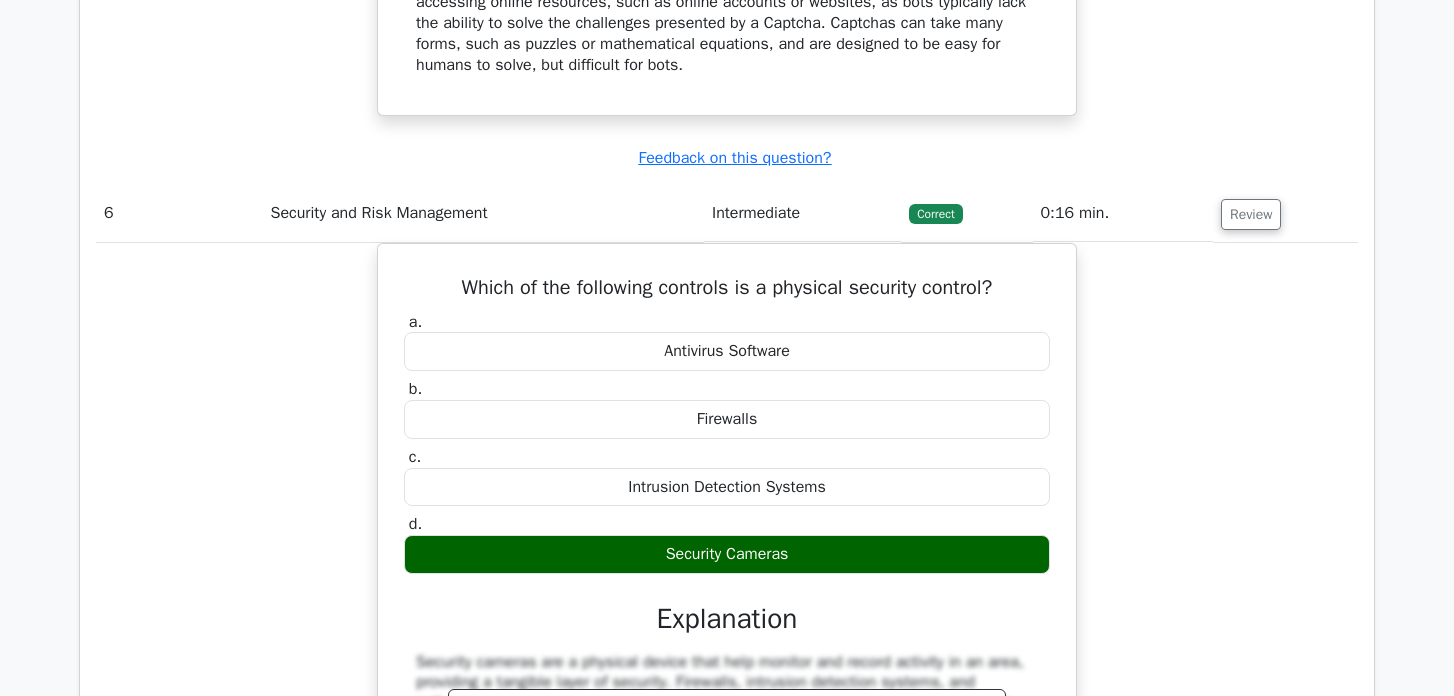 scroll, scrollTop: 5023, scrollLeft: 0, axis: vertical 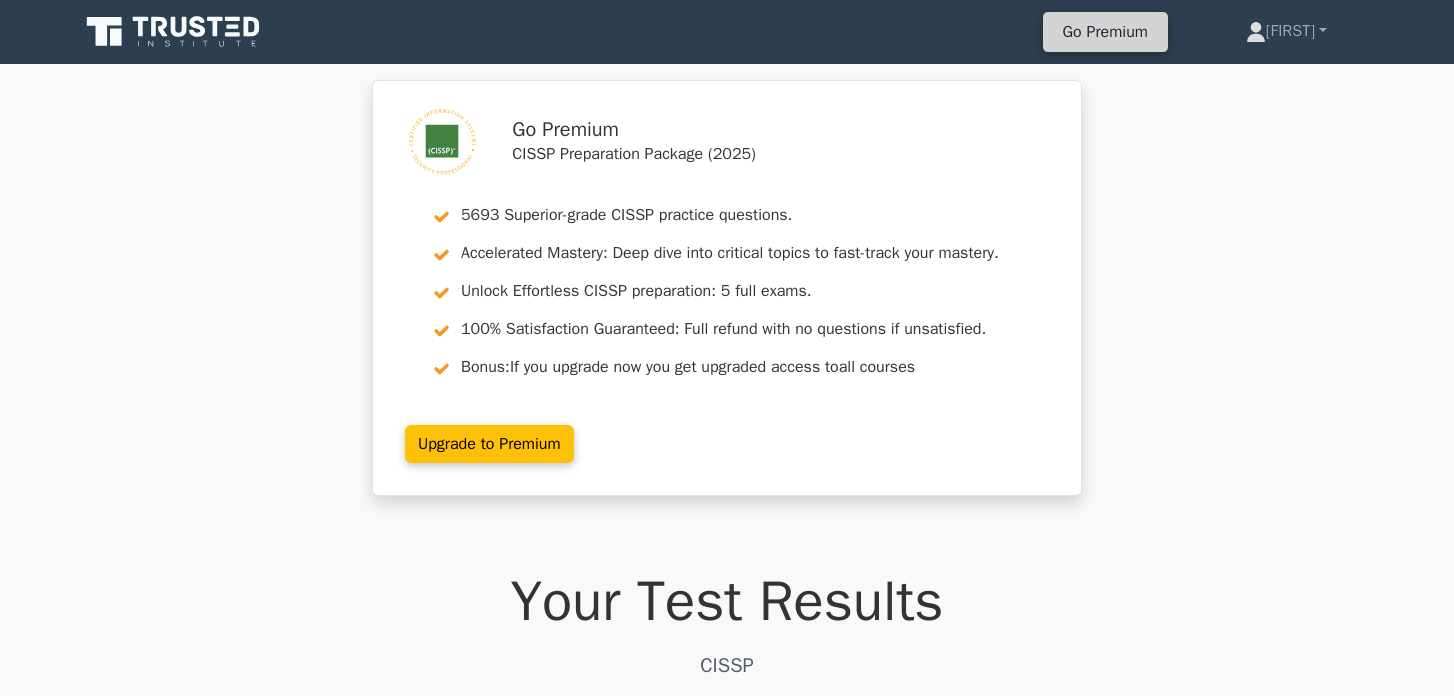 click on "Go Premium" at bounding box center (1105, 32) 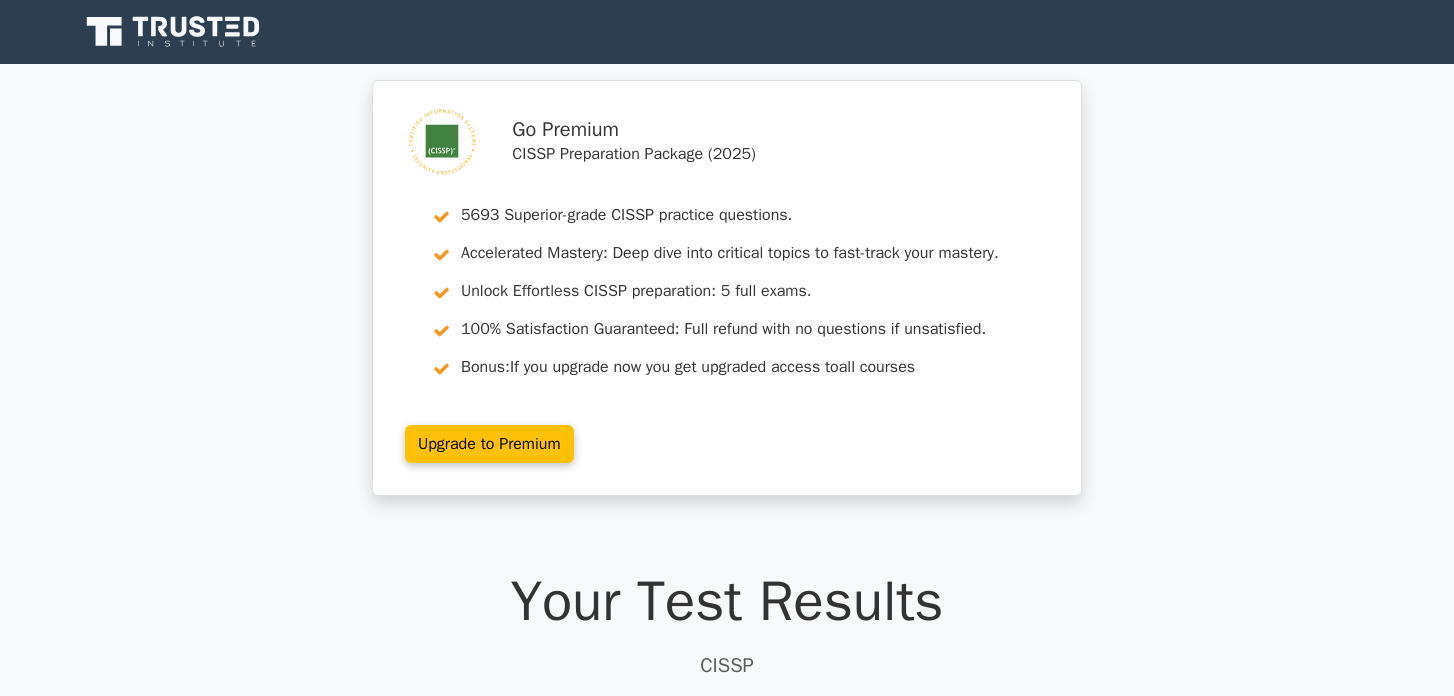 scroll, scrollTop: 0, scrollLeft: 0, axis: both 